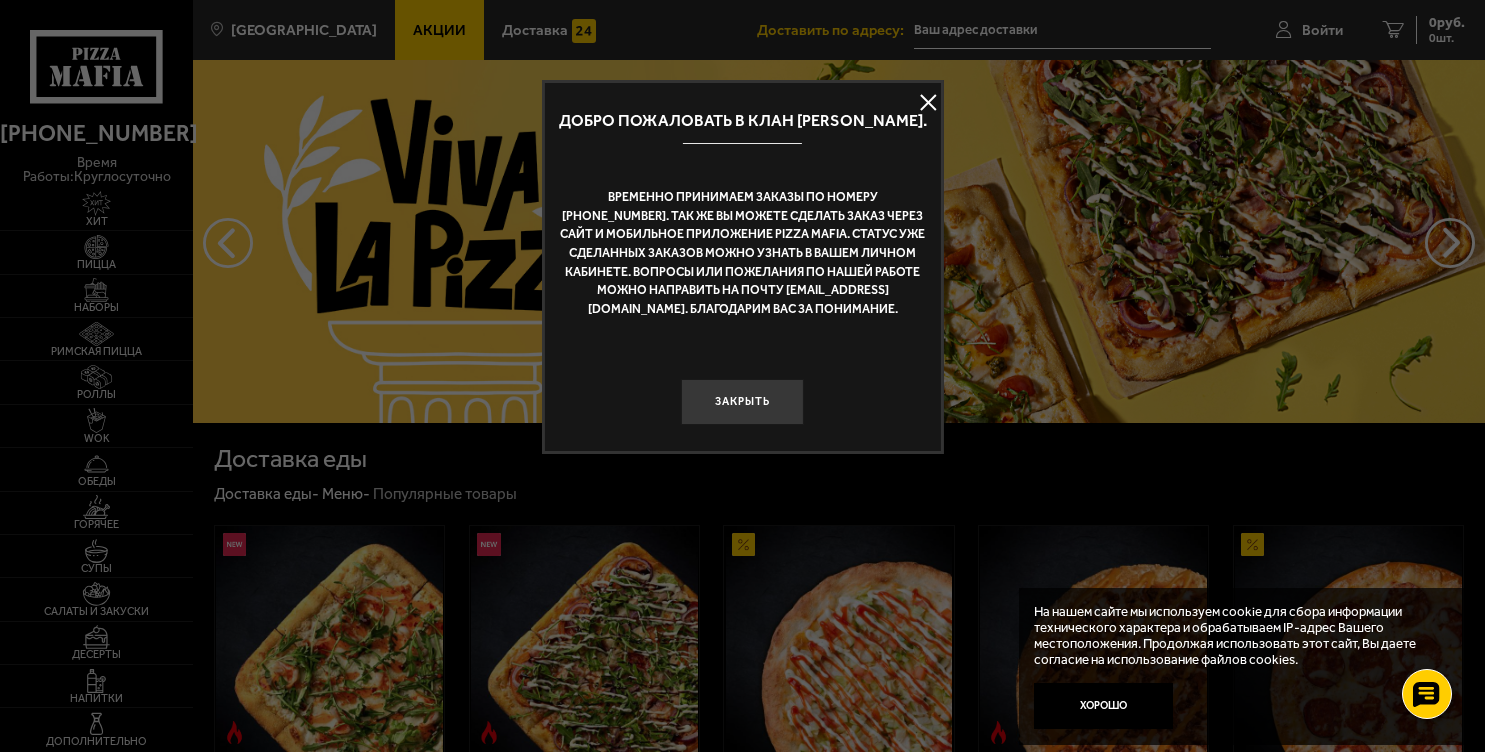 scroll, scrollTop: 0, scrollLeft: 0, axis: both 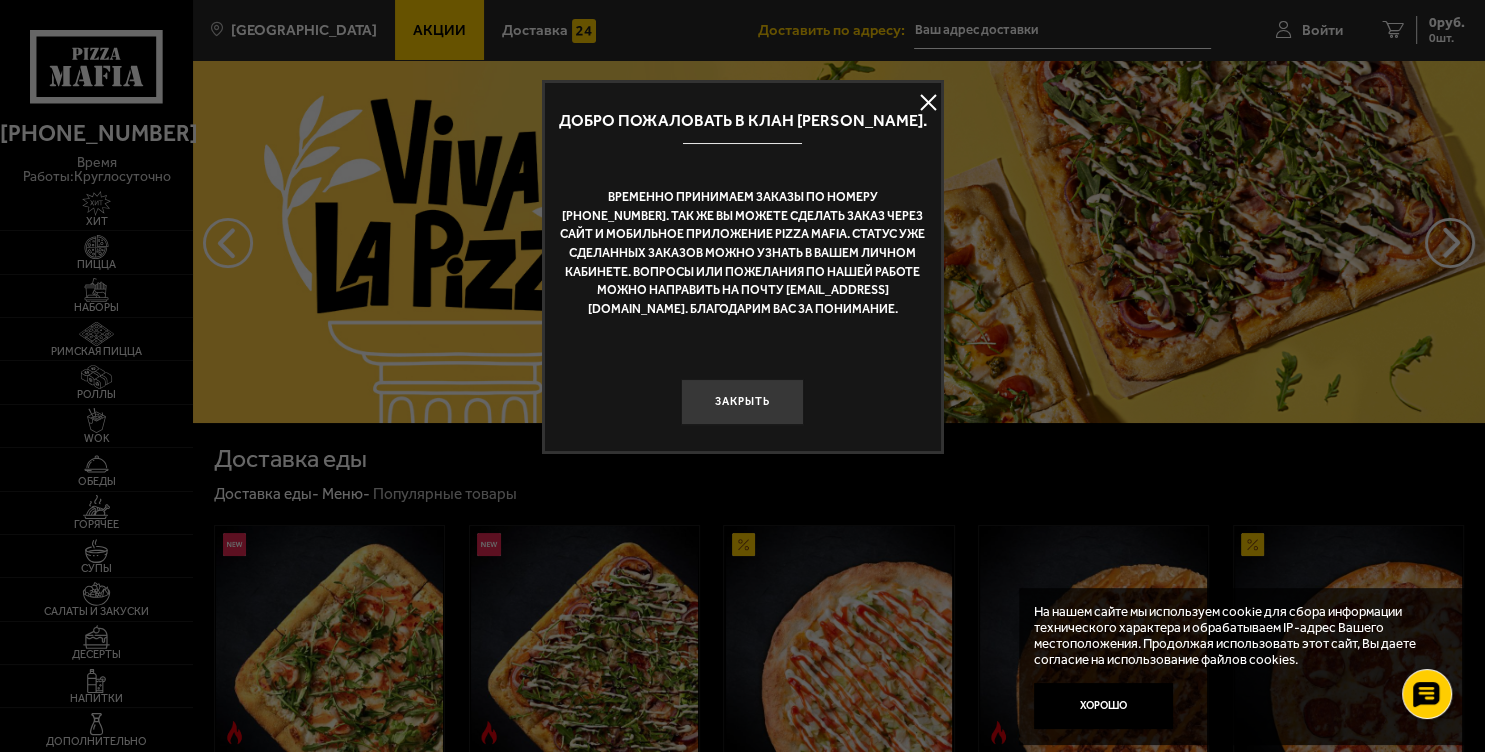 click at bounding box center (929, 102) 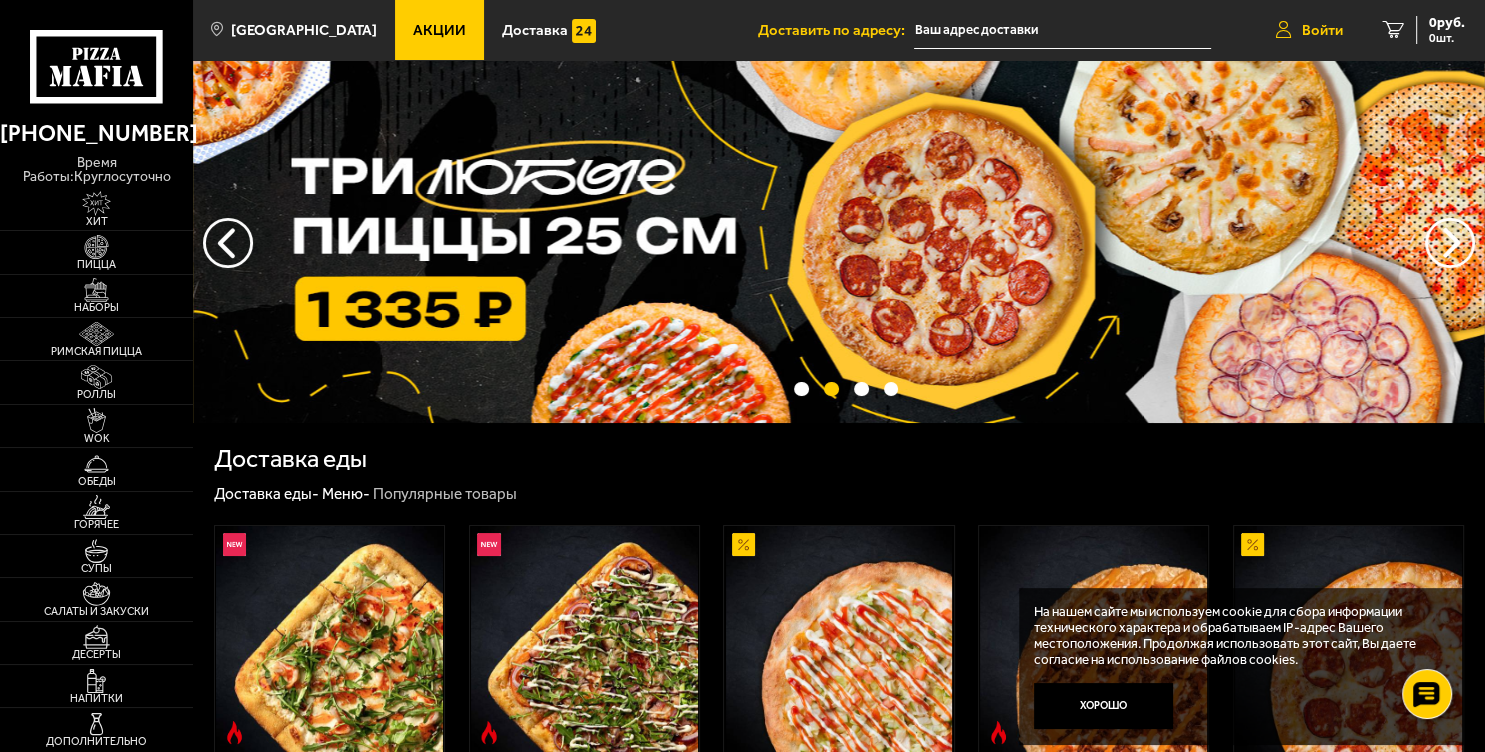 click on "Войти" at bounding box center [1309, 30] 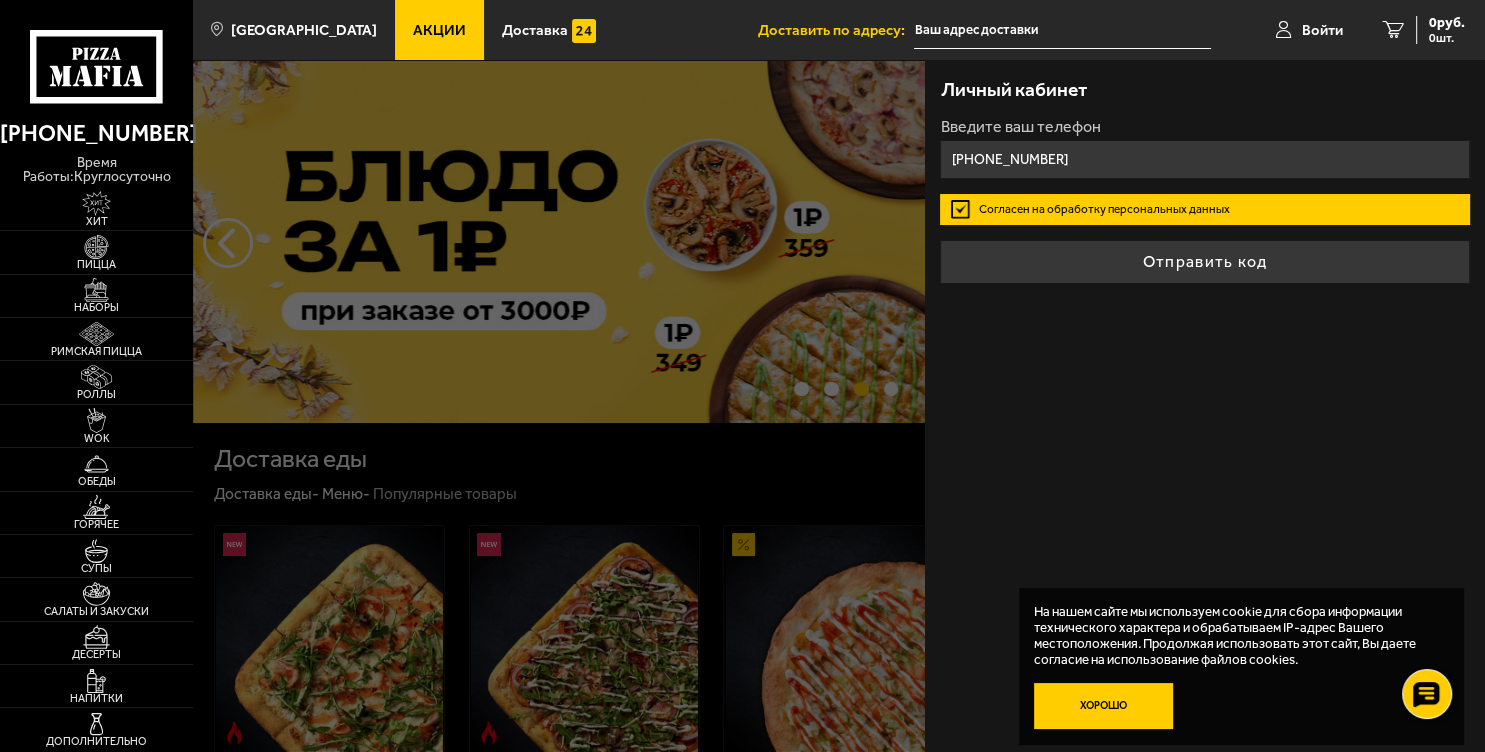 type on "+7 (952) 666-04-56" 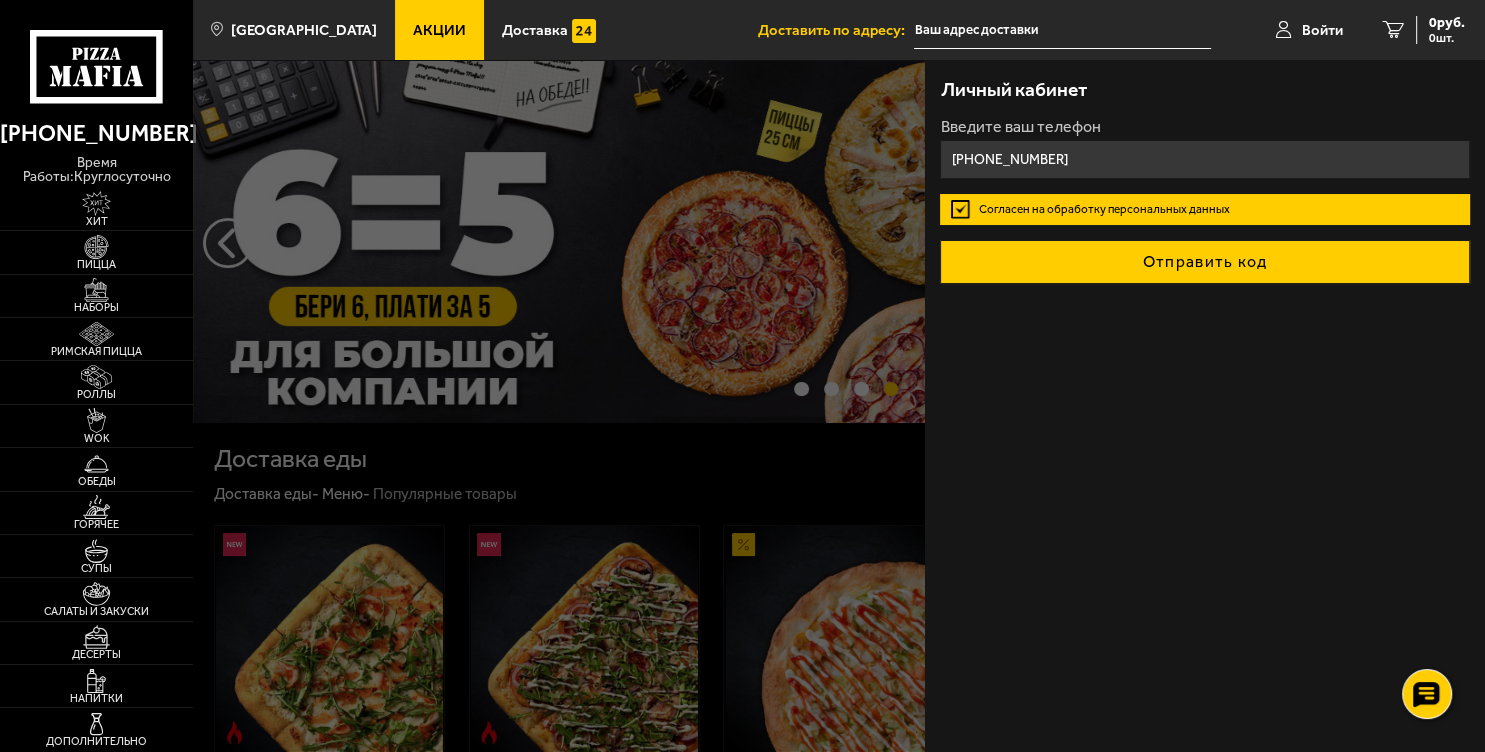 click on "Отправить код" at bounding box center [1204, 262] 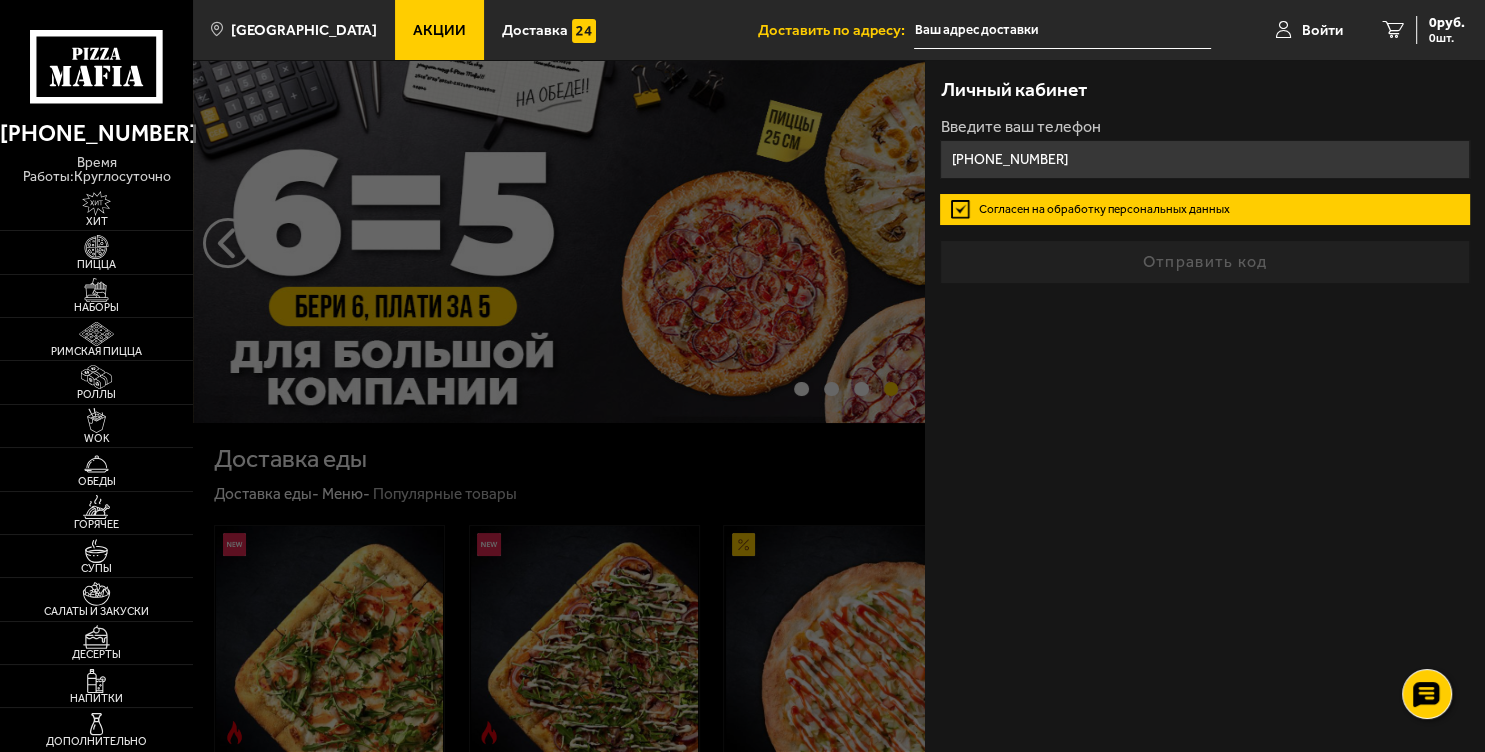click on "Согласен на обработку персональных данных" at bounding box center [1204, 209] 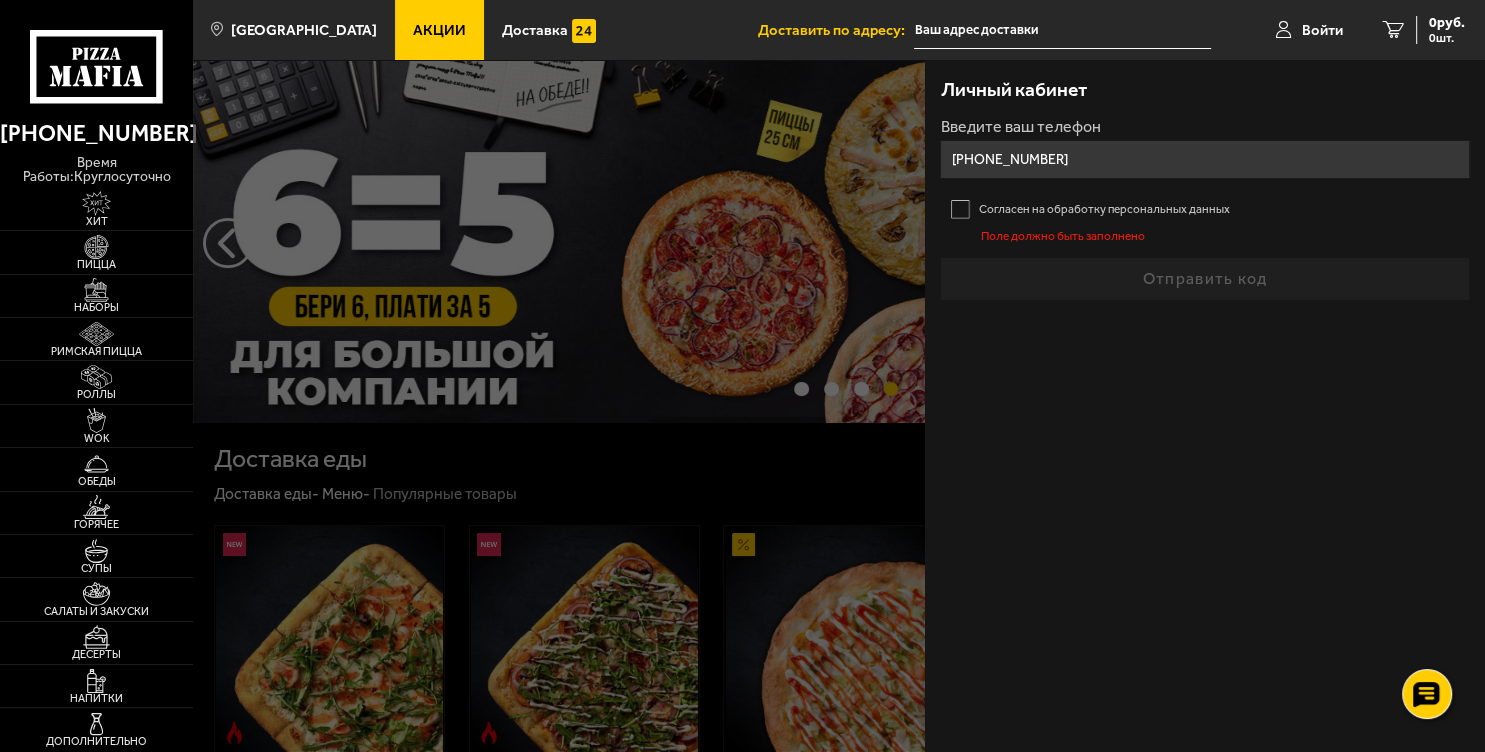 click on "Согласен на обработку персональных данных" at bounding box center (1204, 209) 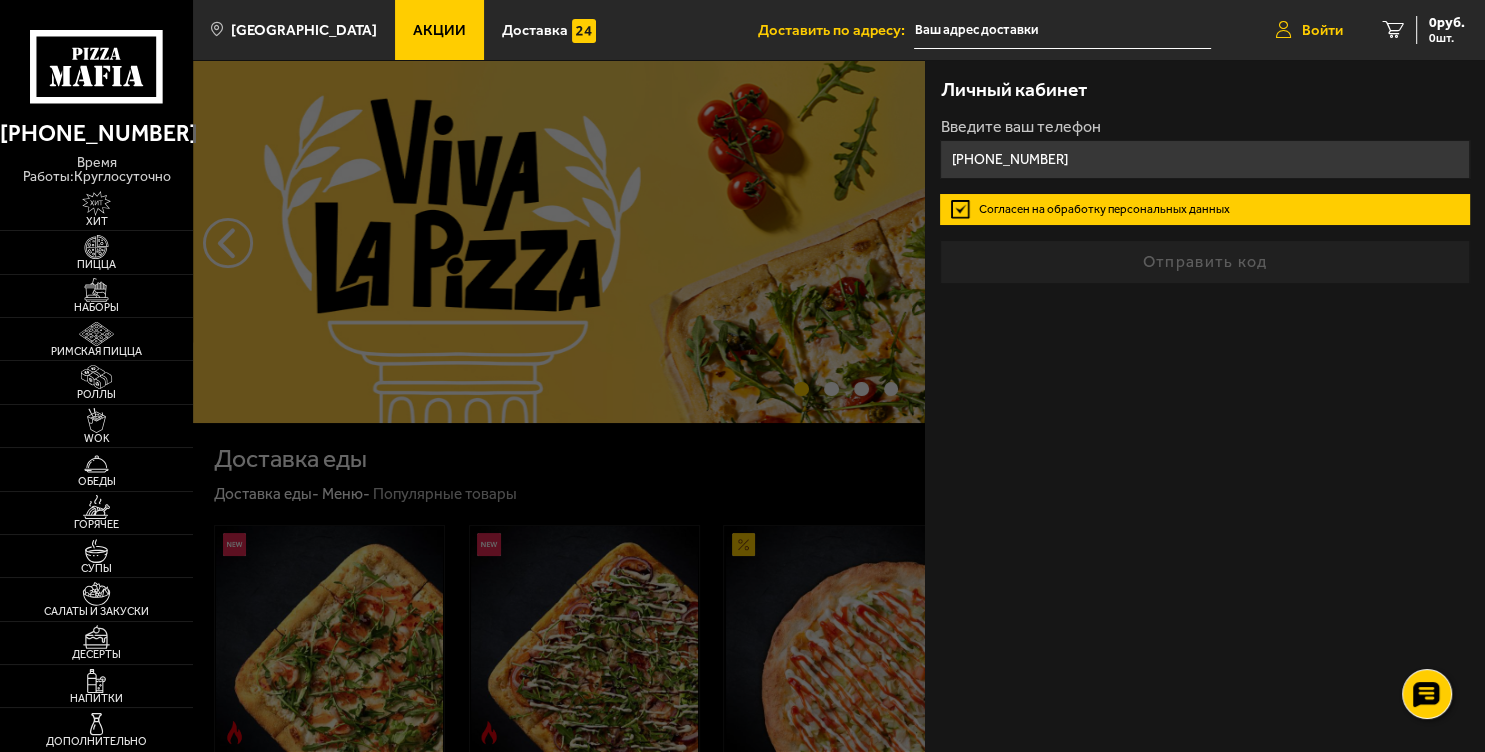 click on "Войти" at bounding box center [1322, 30] 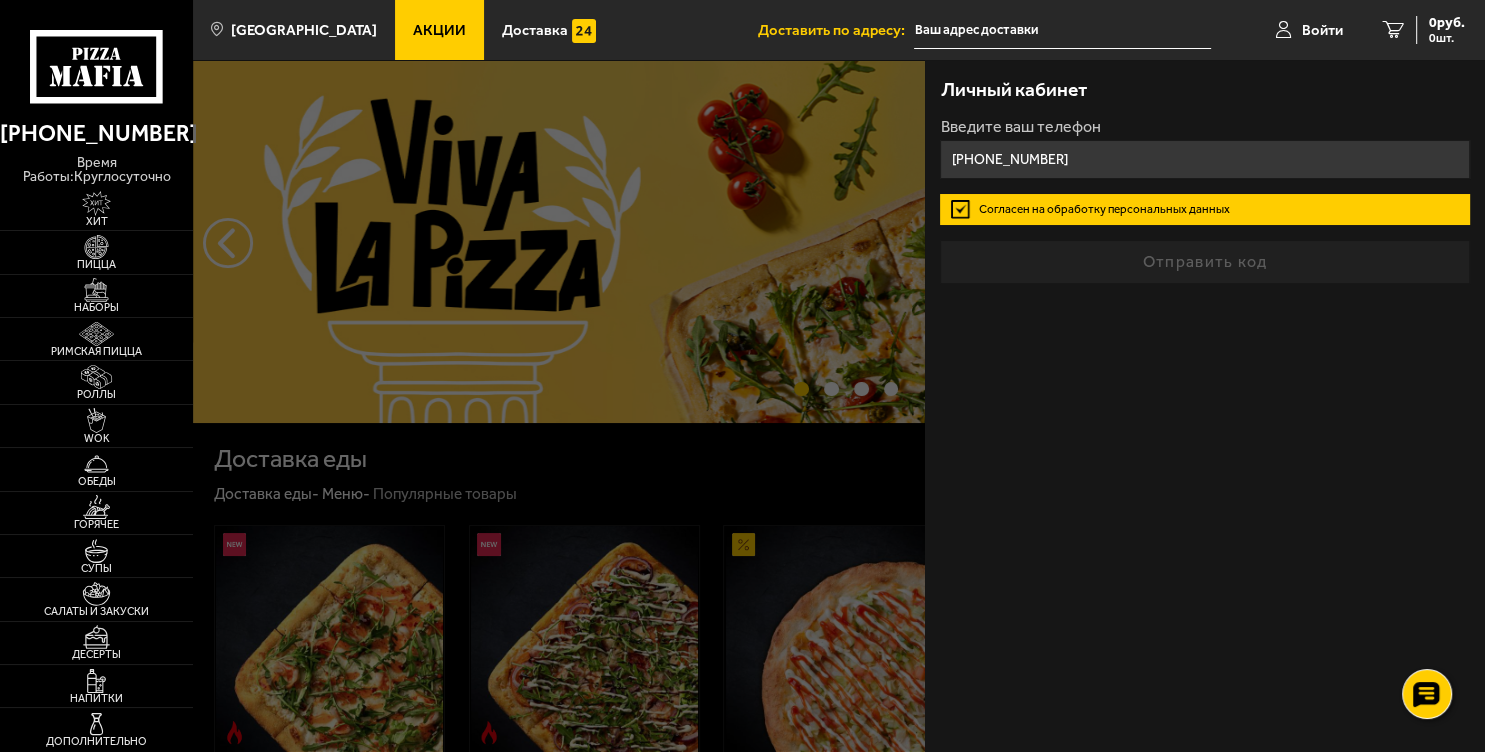 click 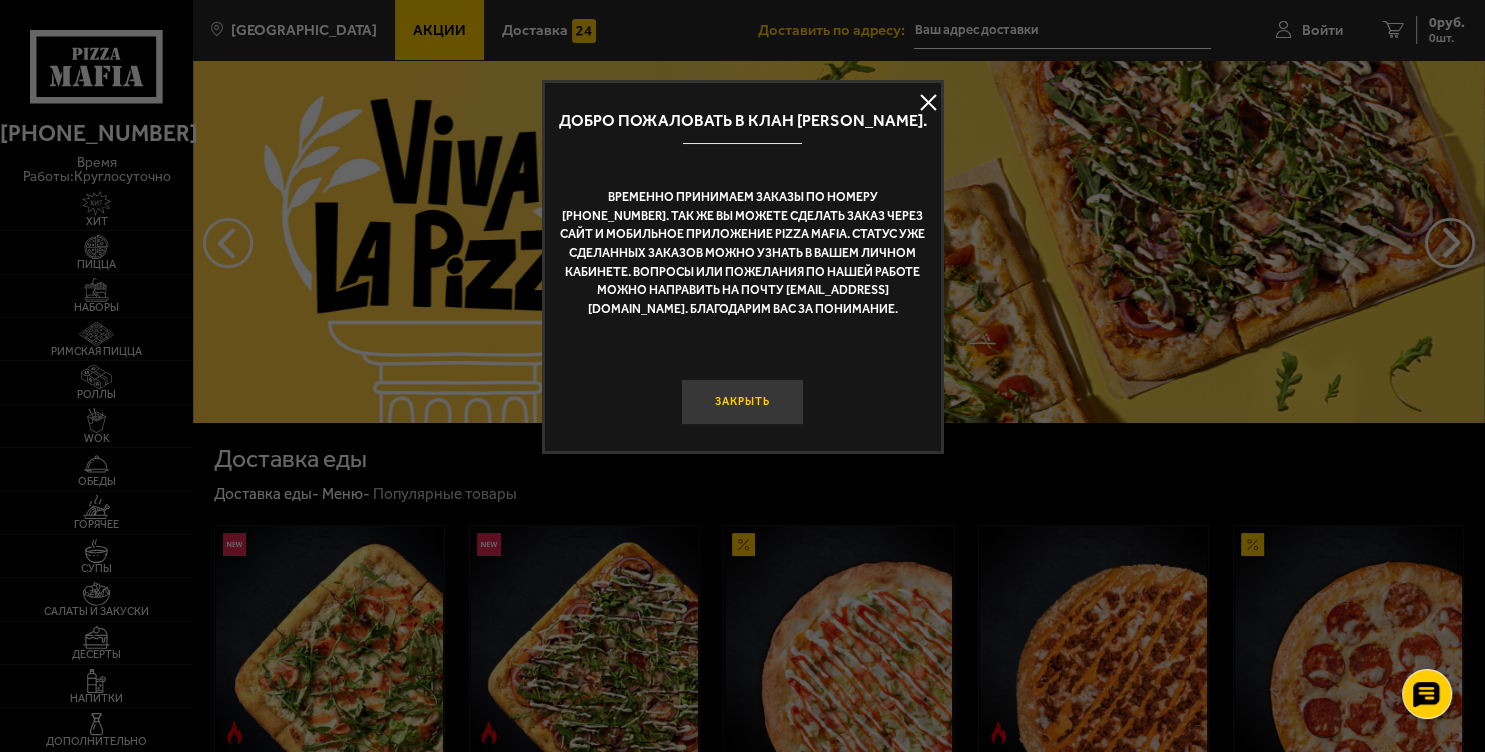 click on "Закрыть" at bounding box center [743, 402] 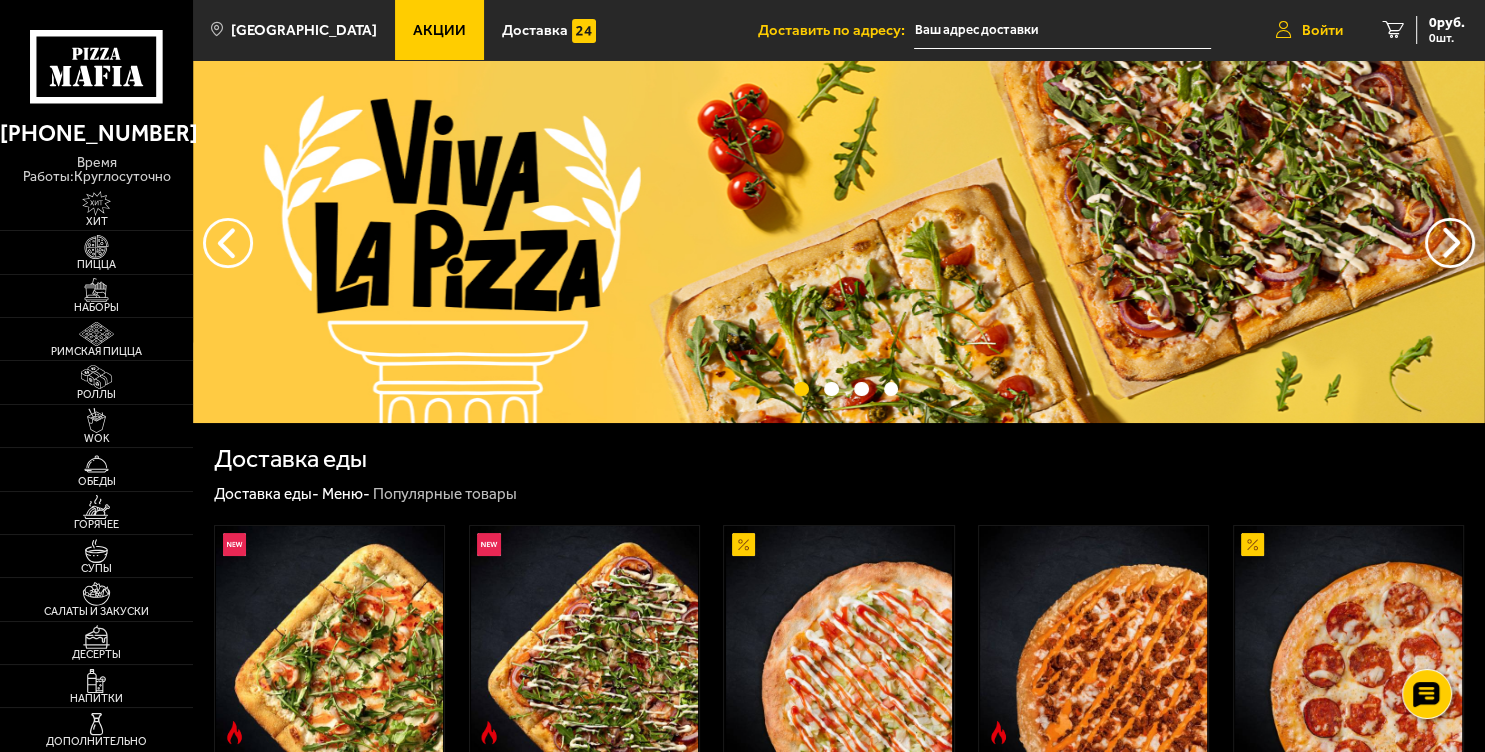 click on "Войти" at bounding box center (1309, 30) 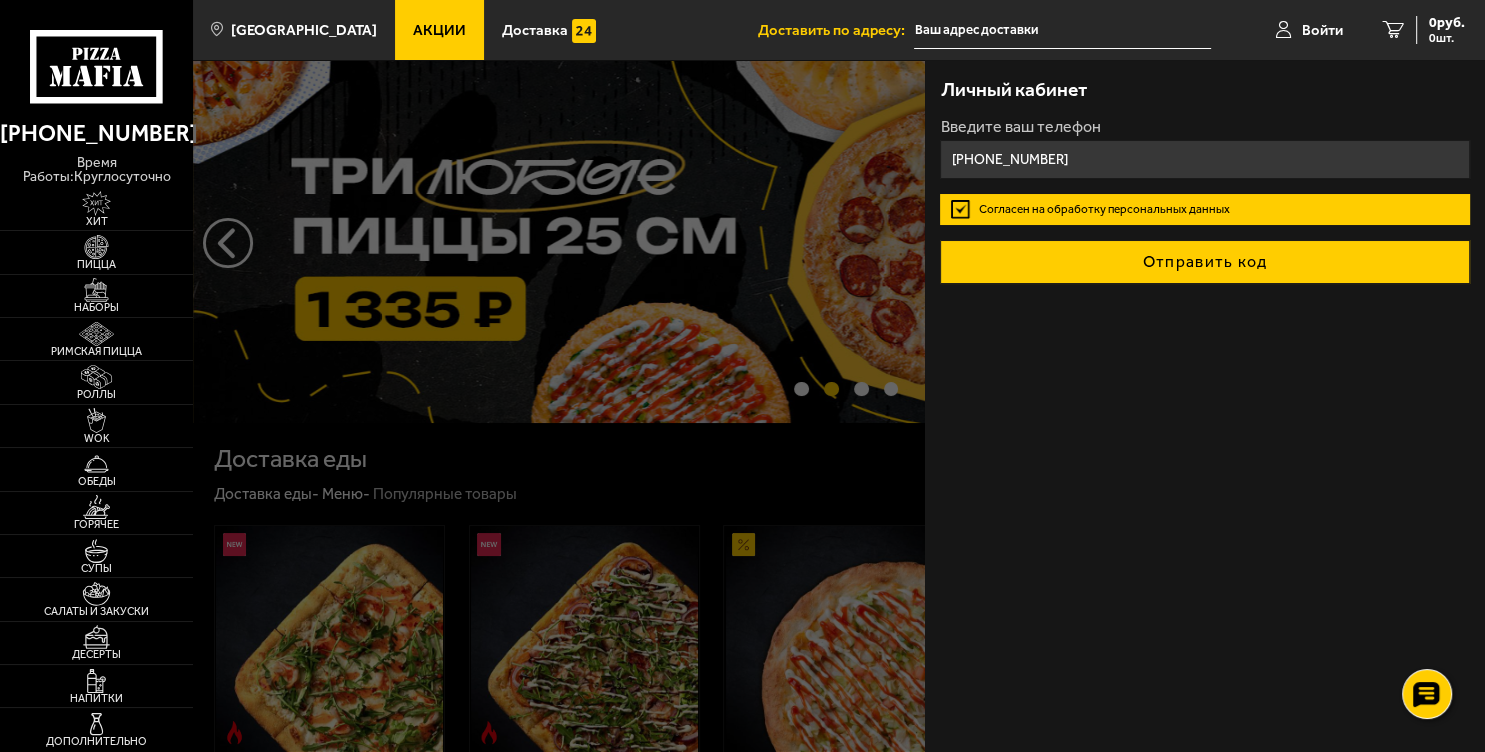 type on "[PHONE_NUMBER]" 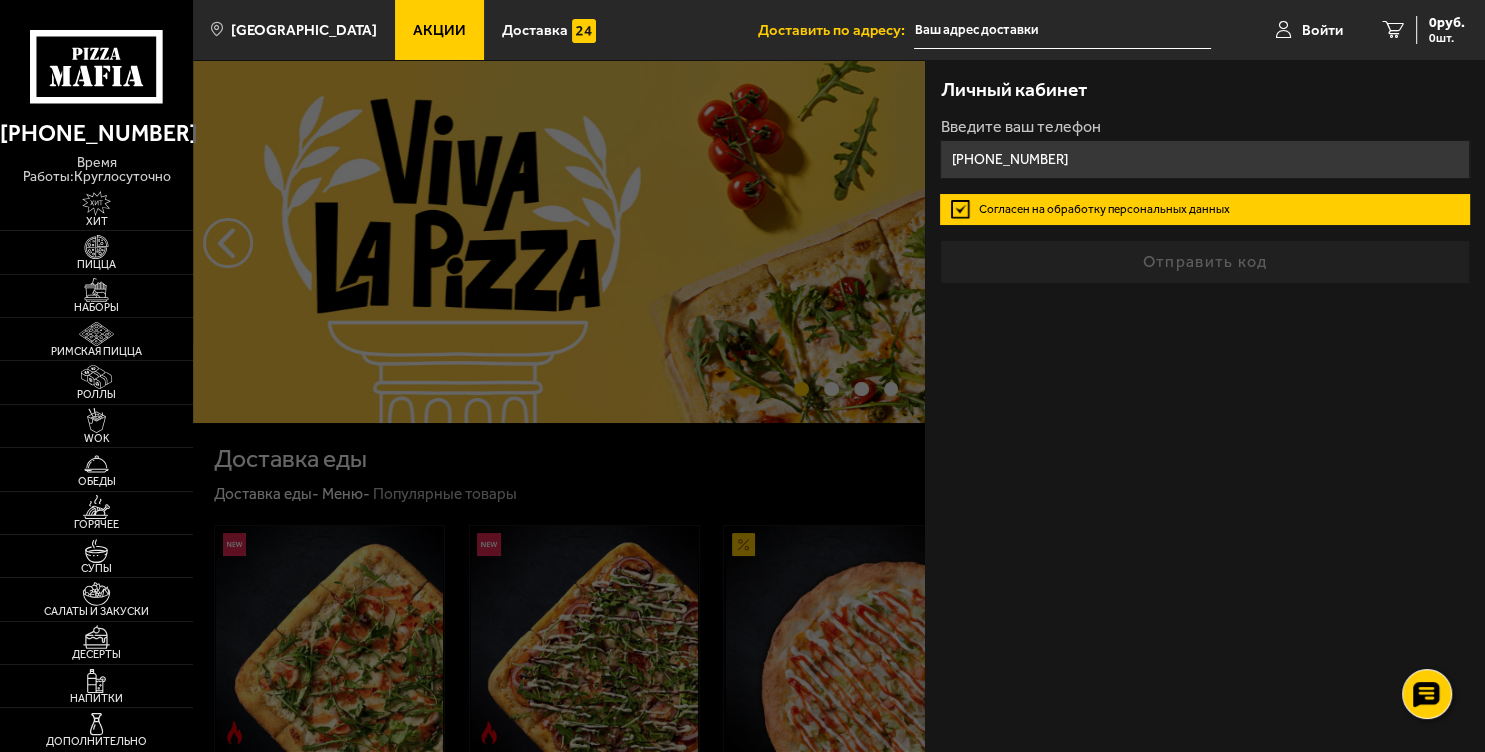 click 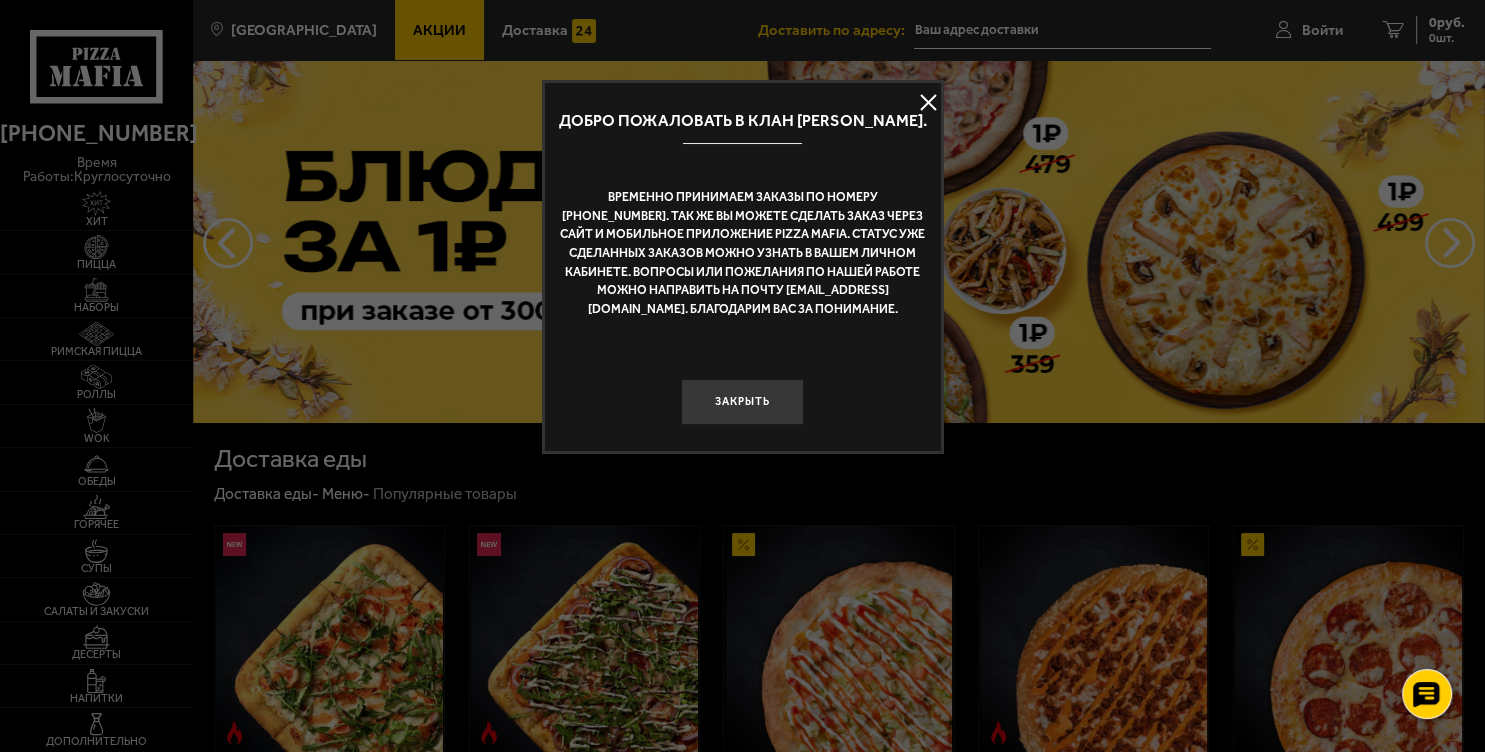 click at bounding box center [929, 102] 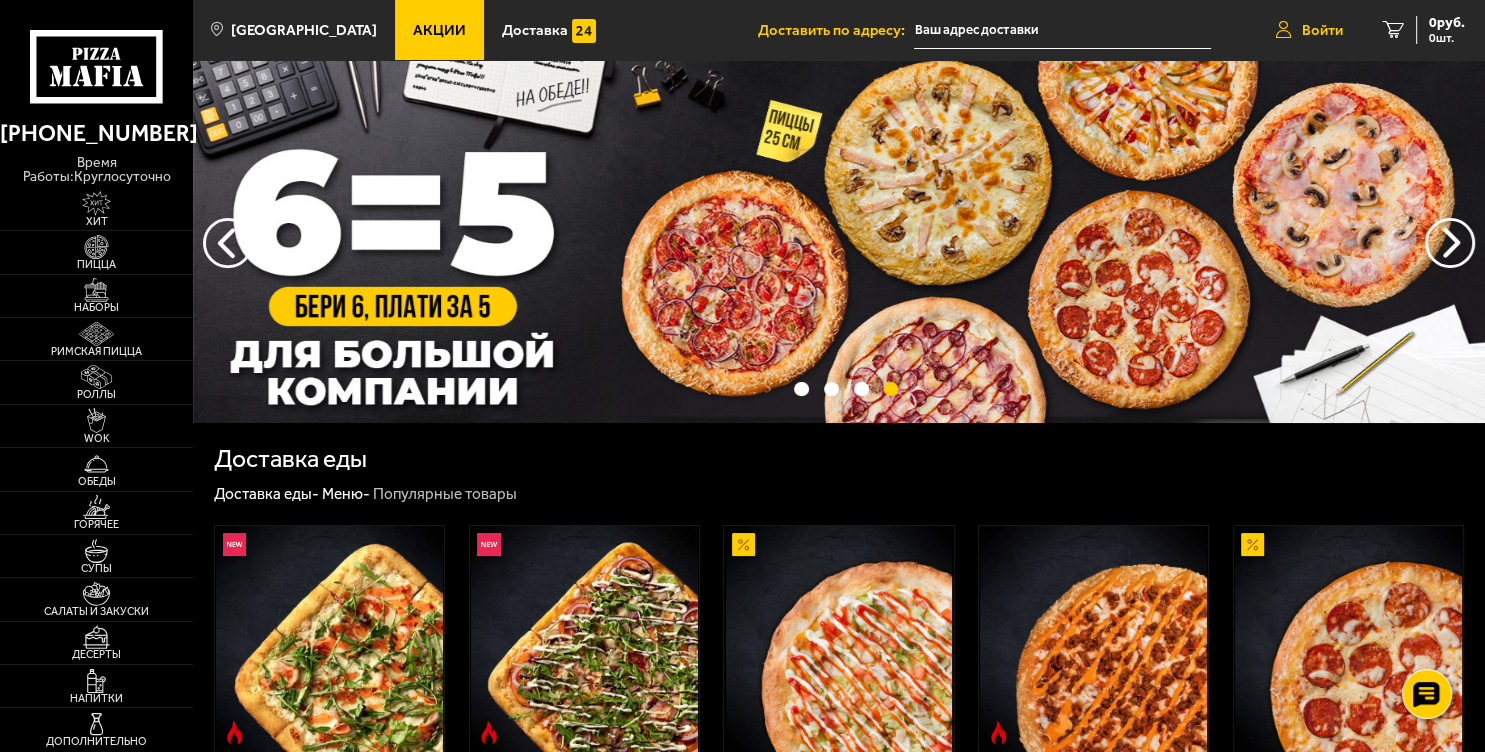 click on "Войти" at bounding box center (1309, 30) 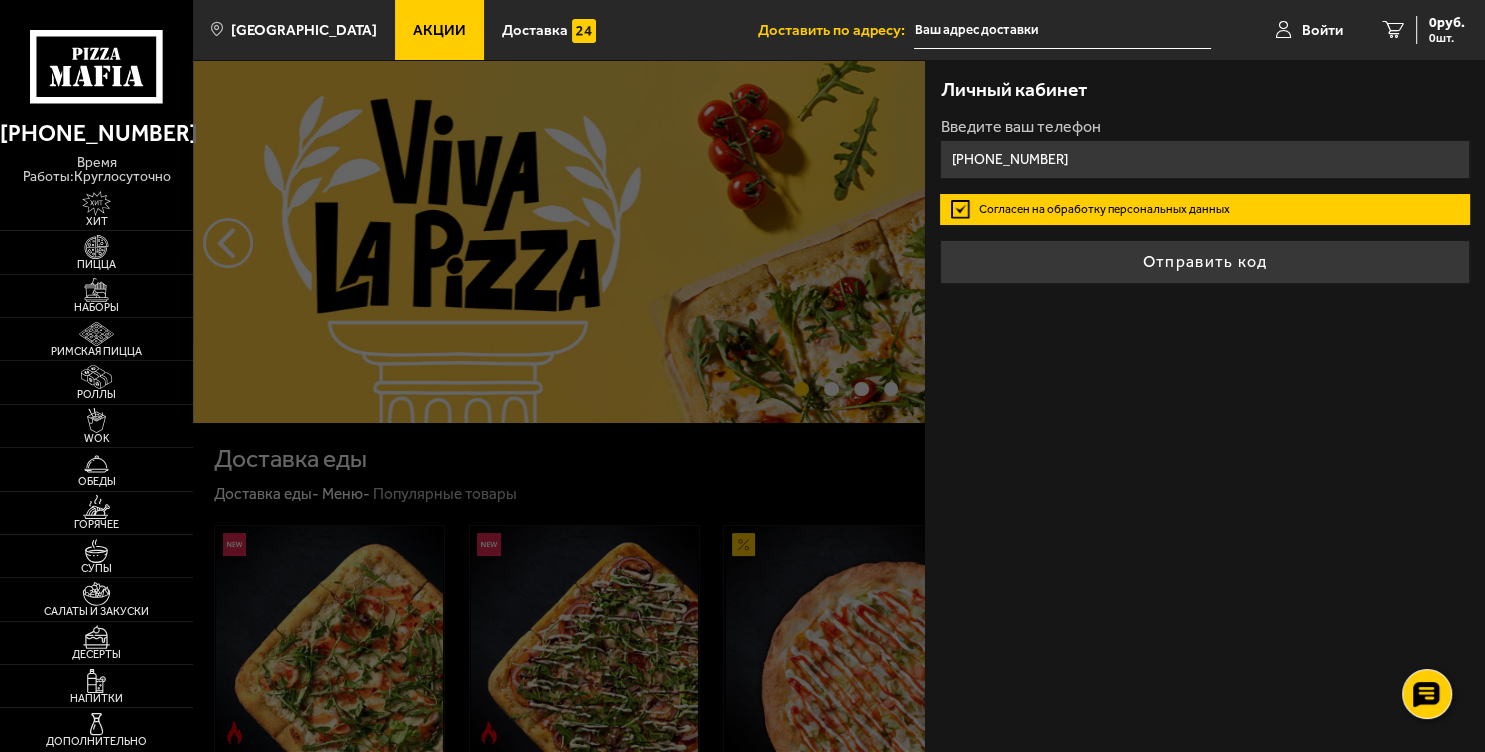 type on "[PHONE_NUMBER]" 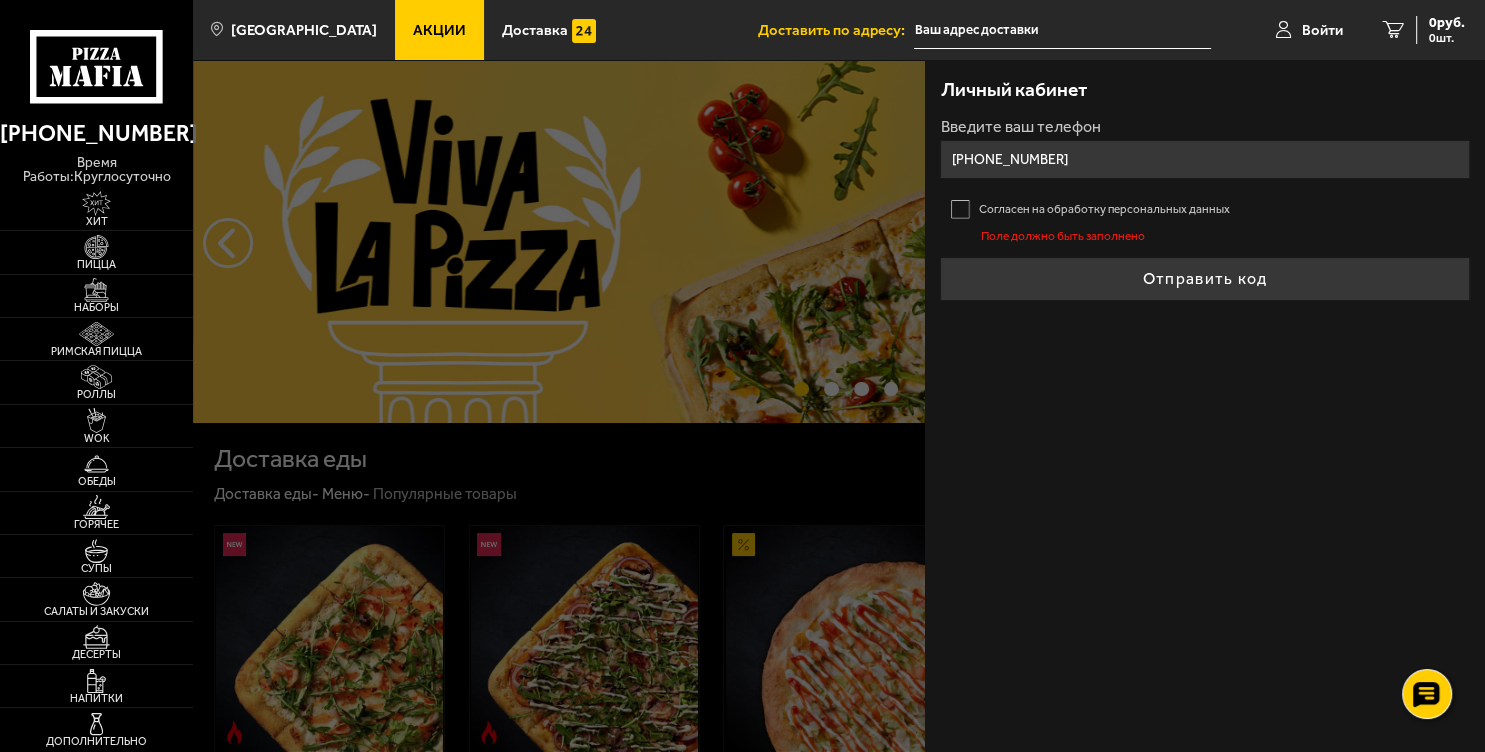 click on "Согласен на обработку персональных данных" at bounding box center [1204, 209] 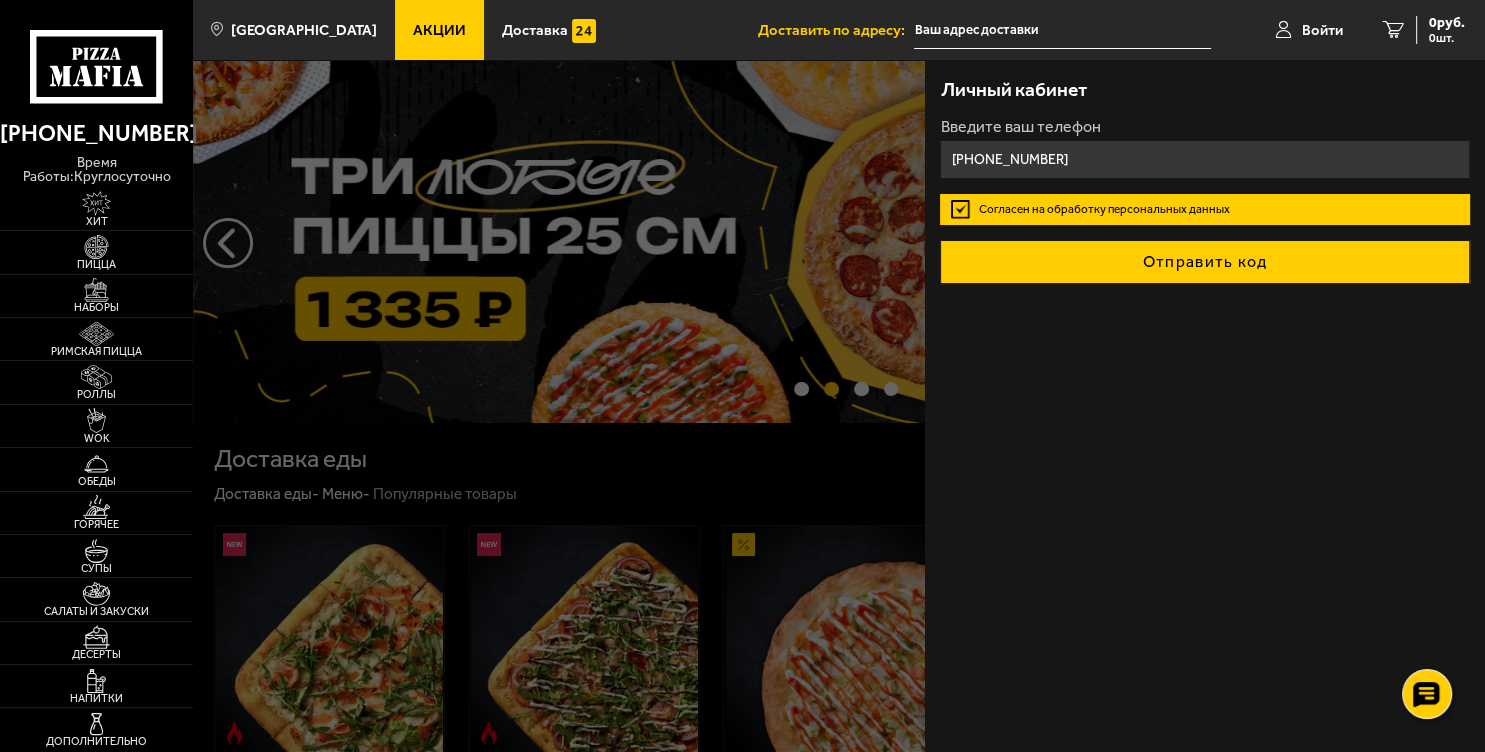 click on "Отправить код" at bounding box center (1204, 262) 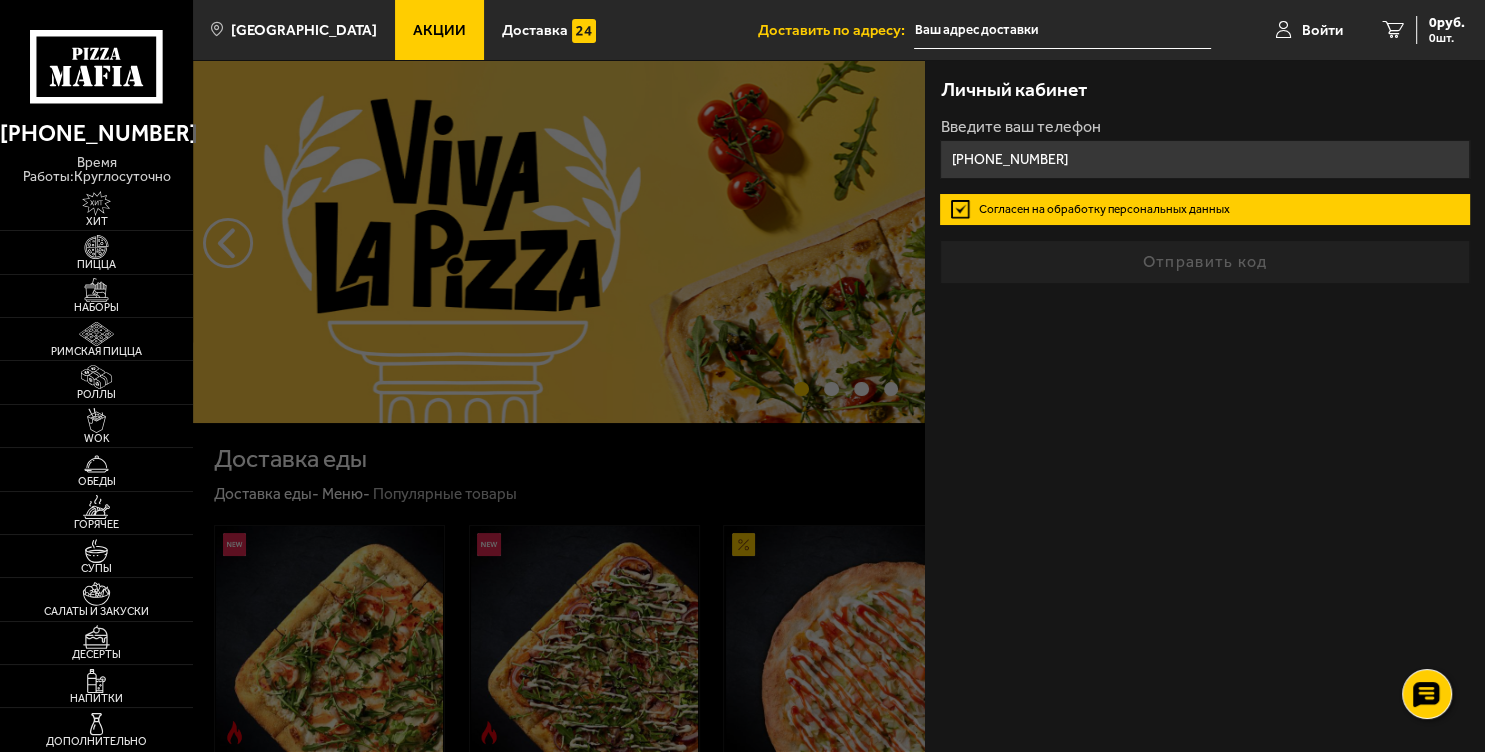 click 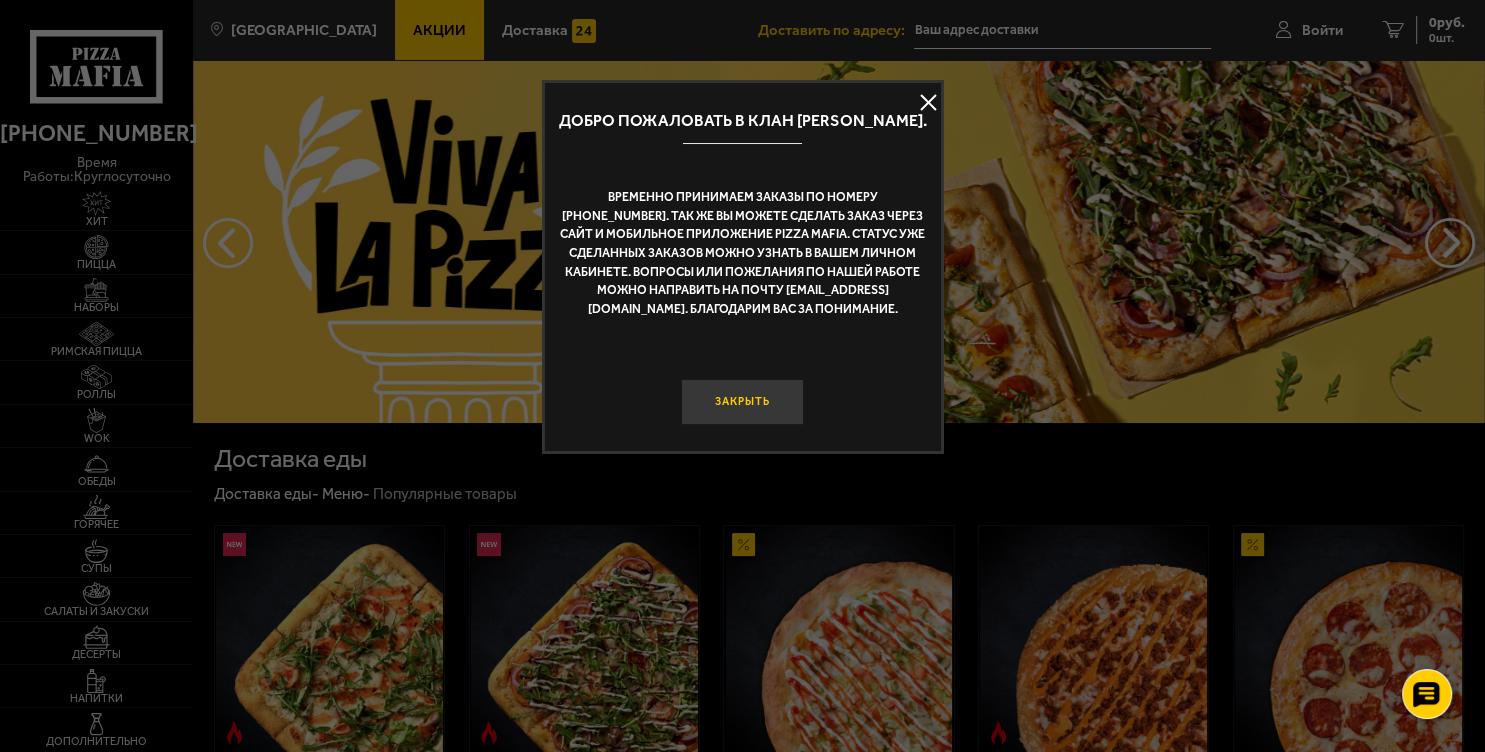 click on "Закрыть" at bounding box center [743, 402] 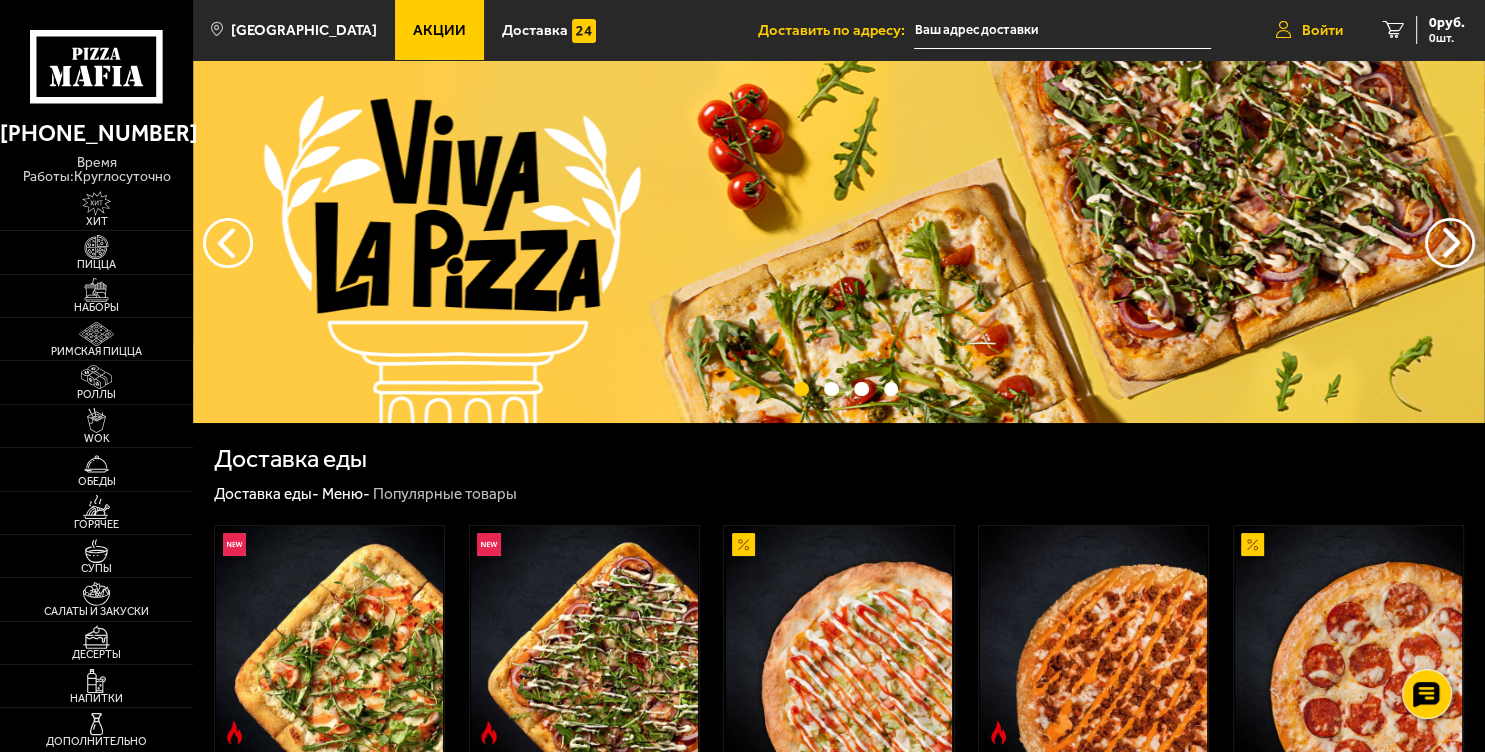 click on "Войти" at bounding box center [1309, 30] 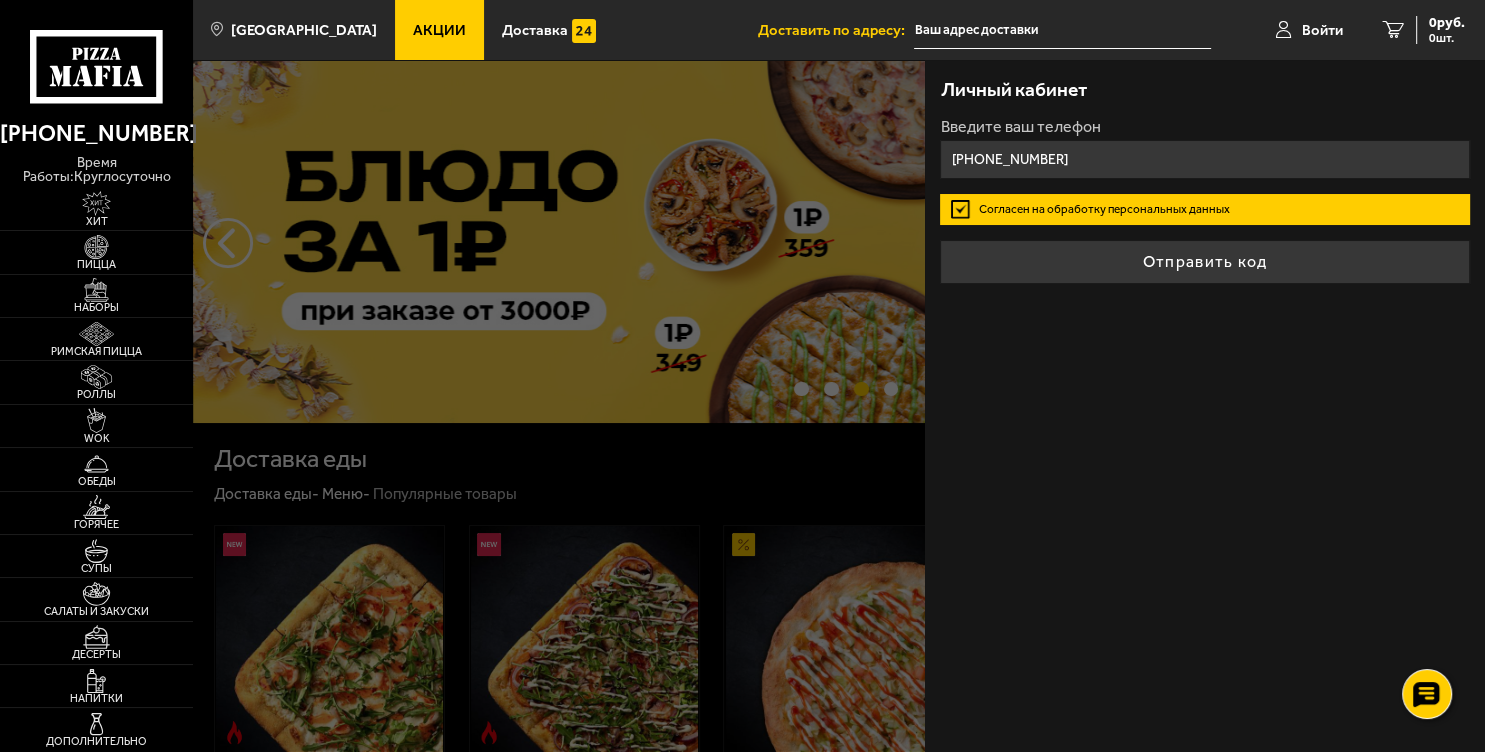type on "+7 (953) 161-01-90" 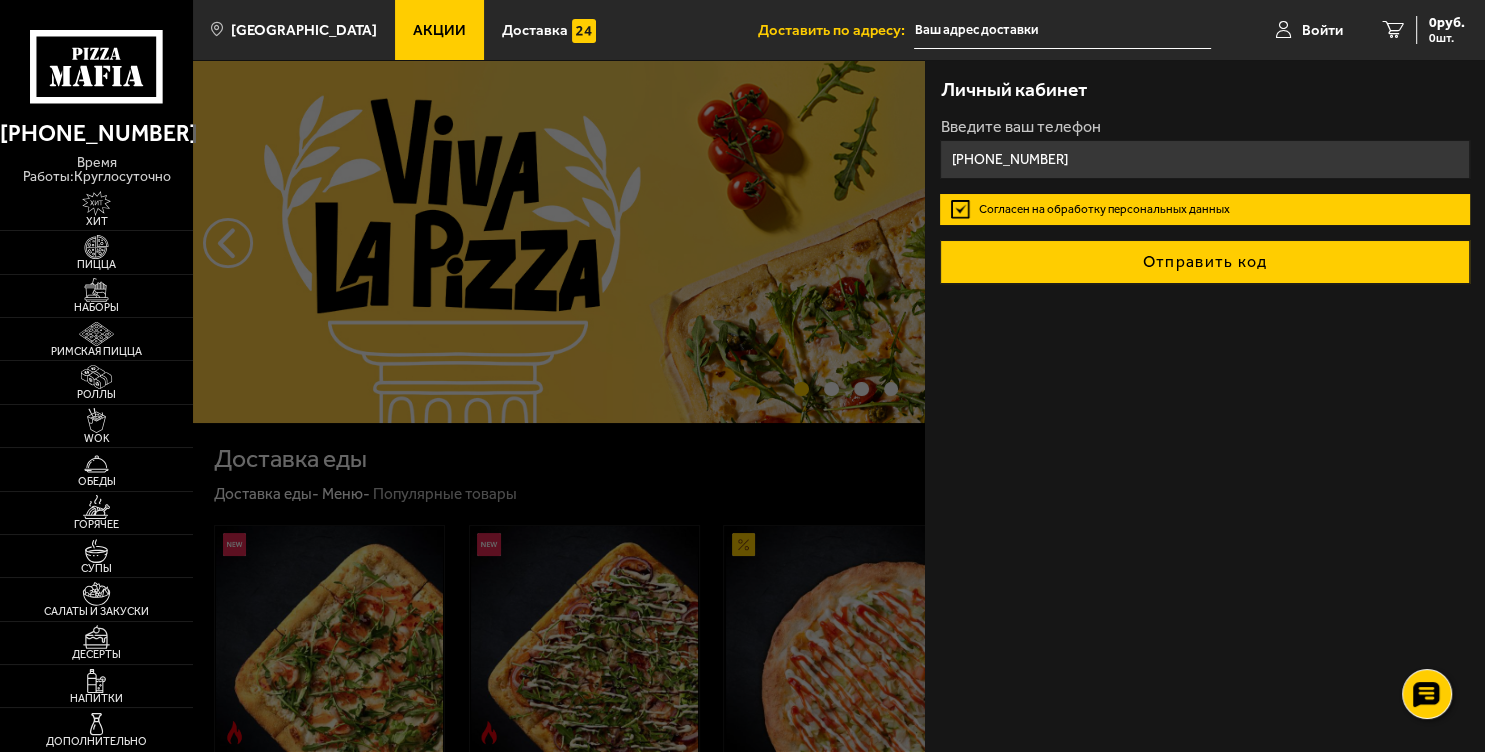 click on "Отправить код" at bounding box center (1204, 262) 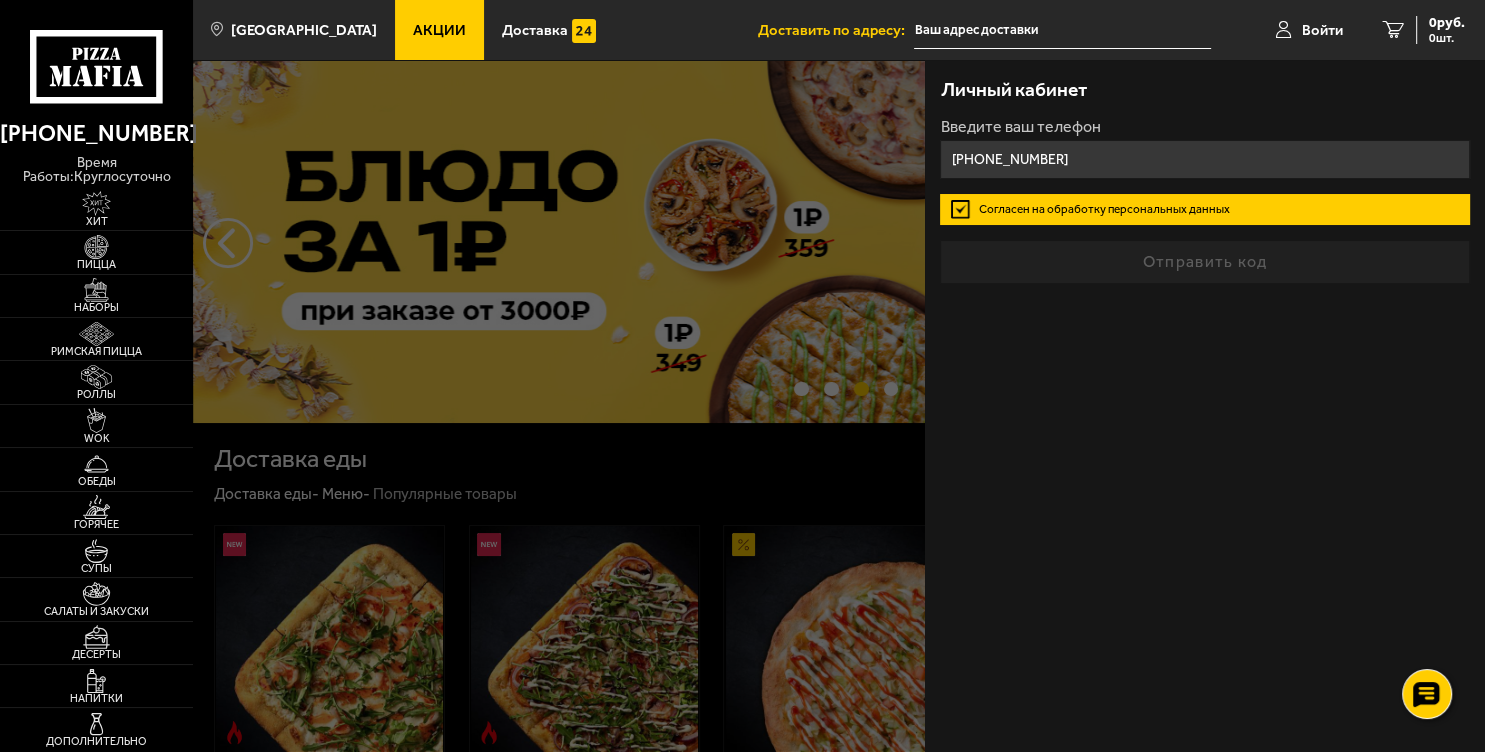 click on "+7 (953) 161-01-90" at bounding box center [1204, 159] 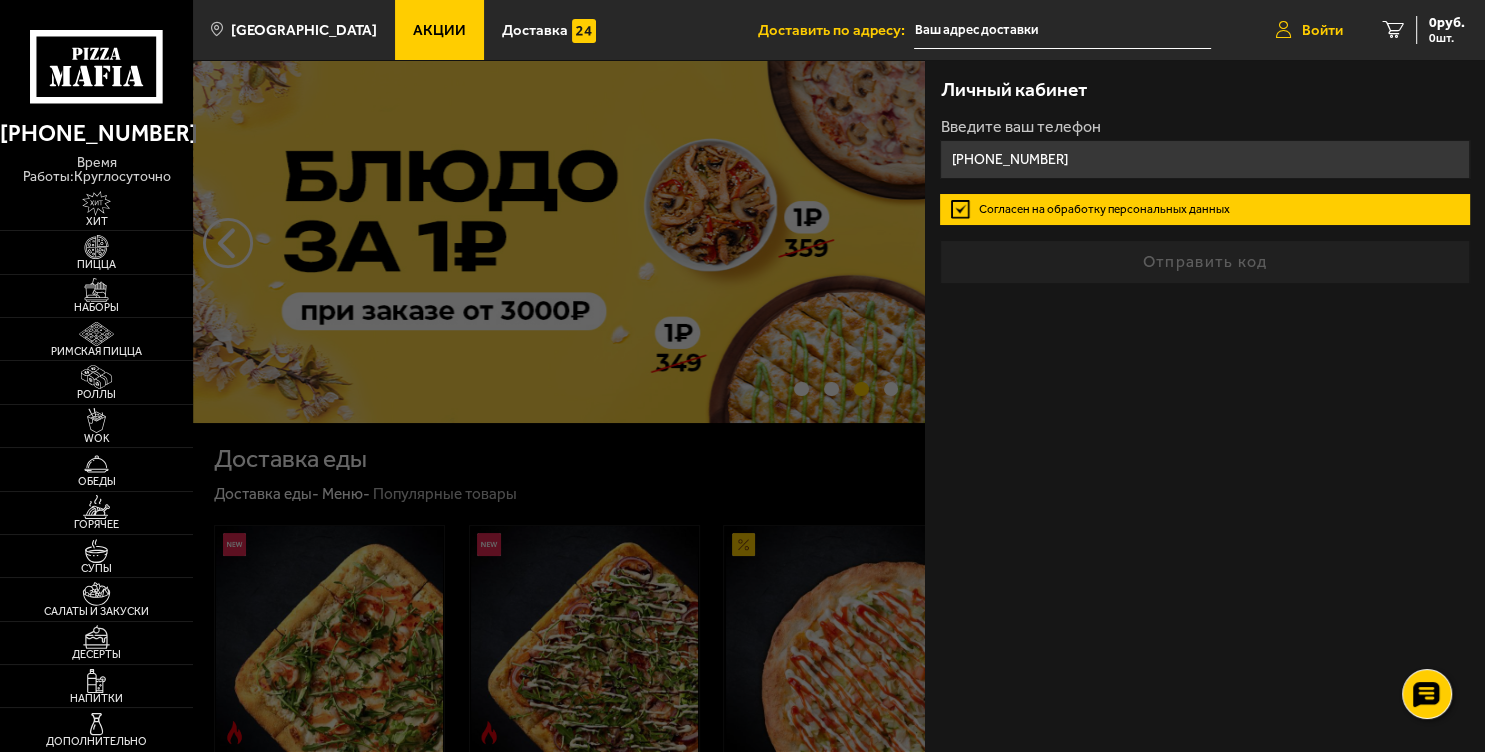 click on "Войти" at bounding box center [1322, 30] 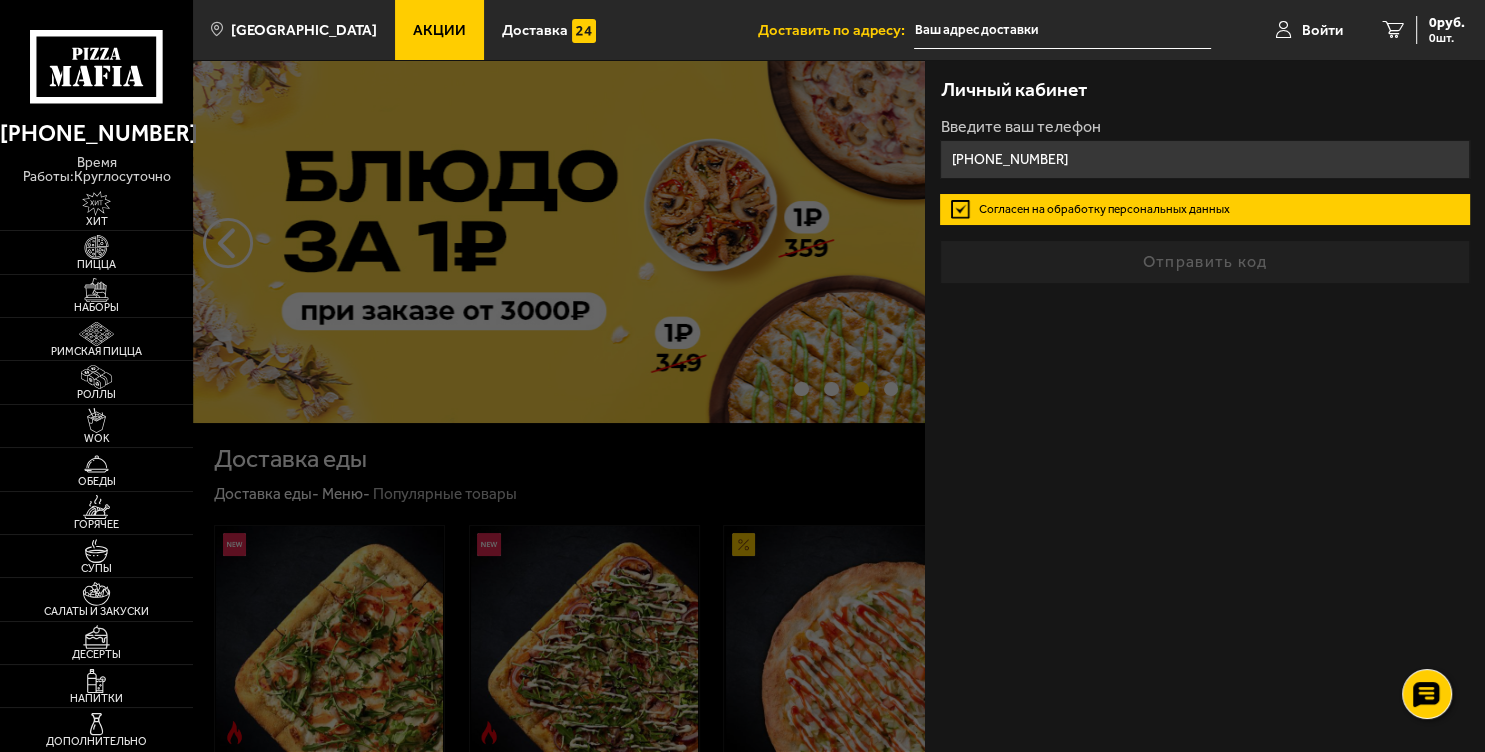 click 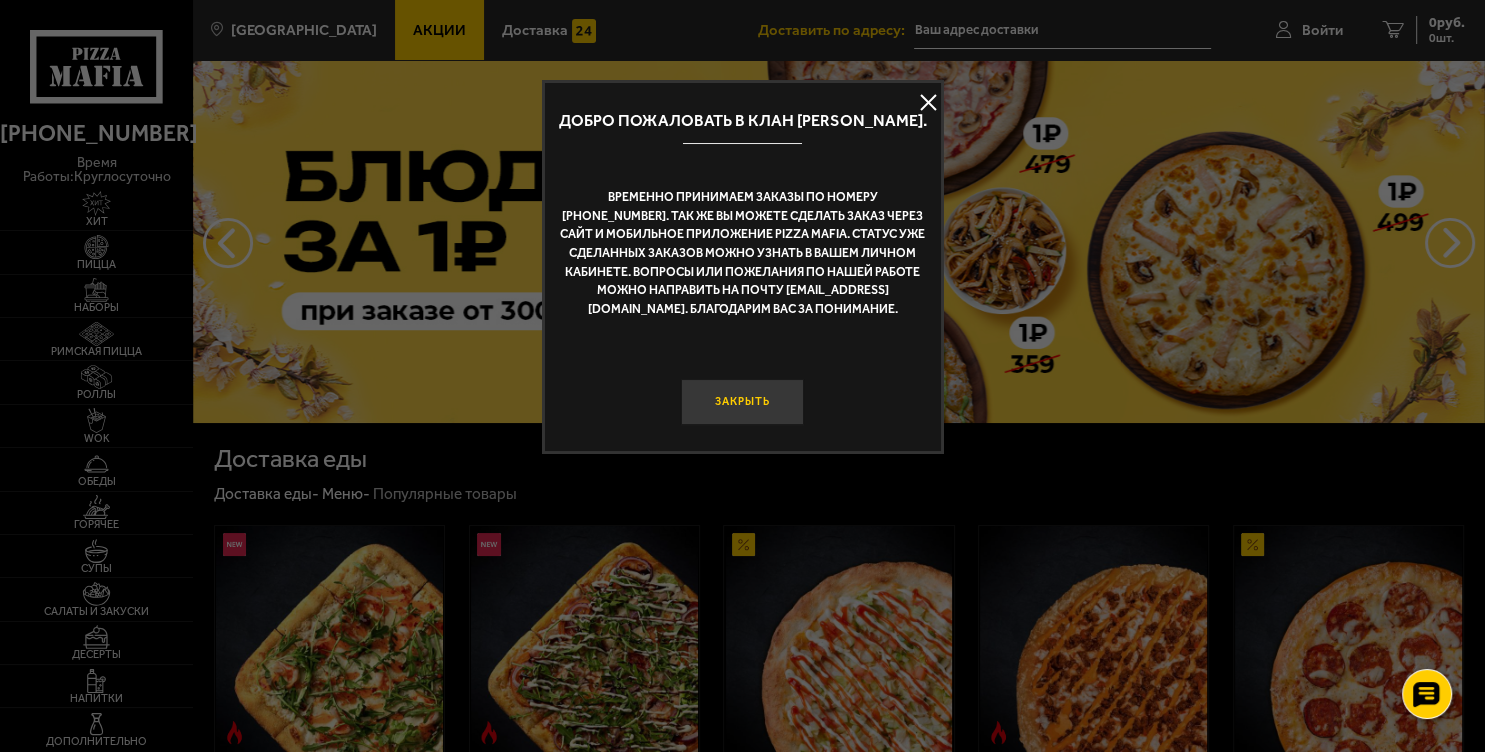 click on "Закрыть" at bounding box center (743, 402) 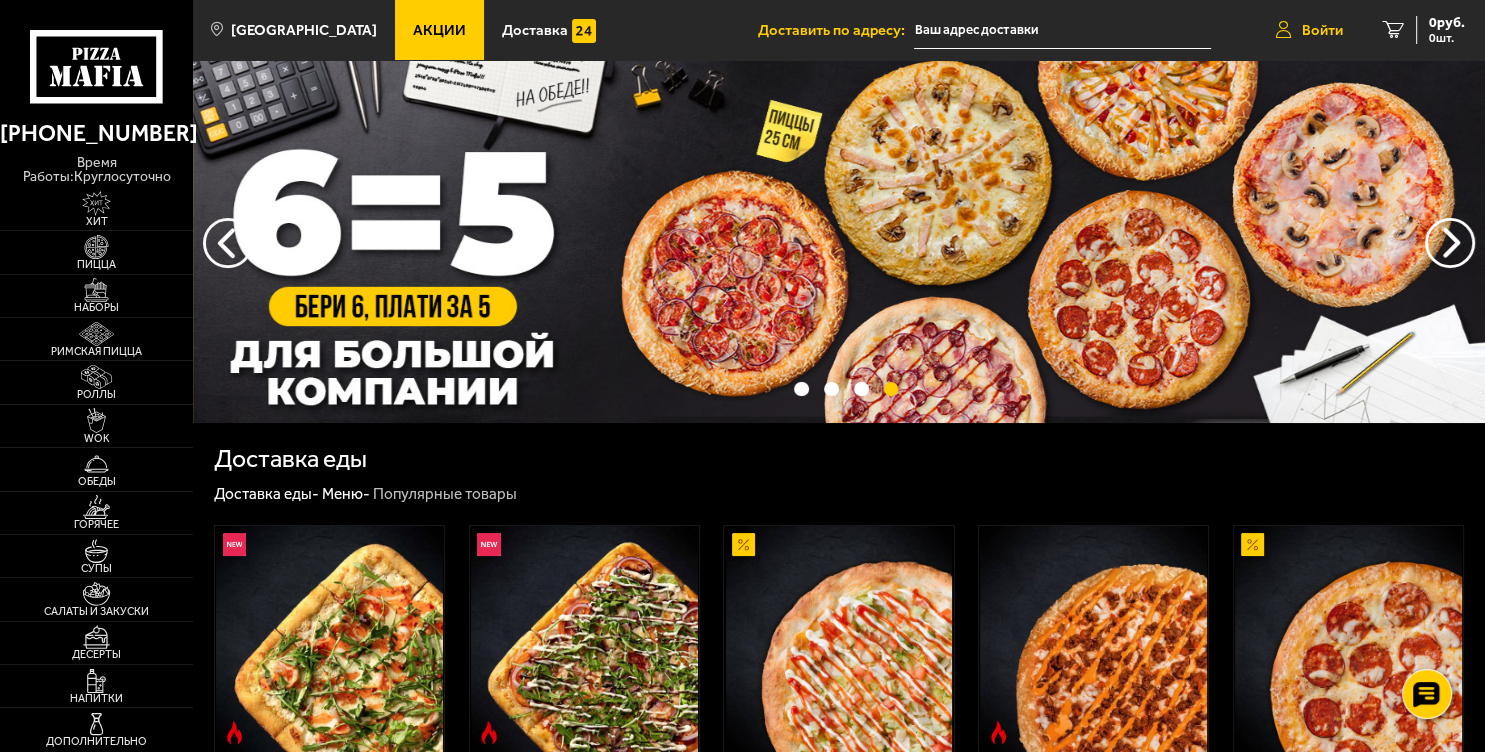 click on "Войти" at bounding box center (1309, 30) 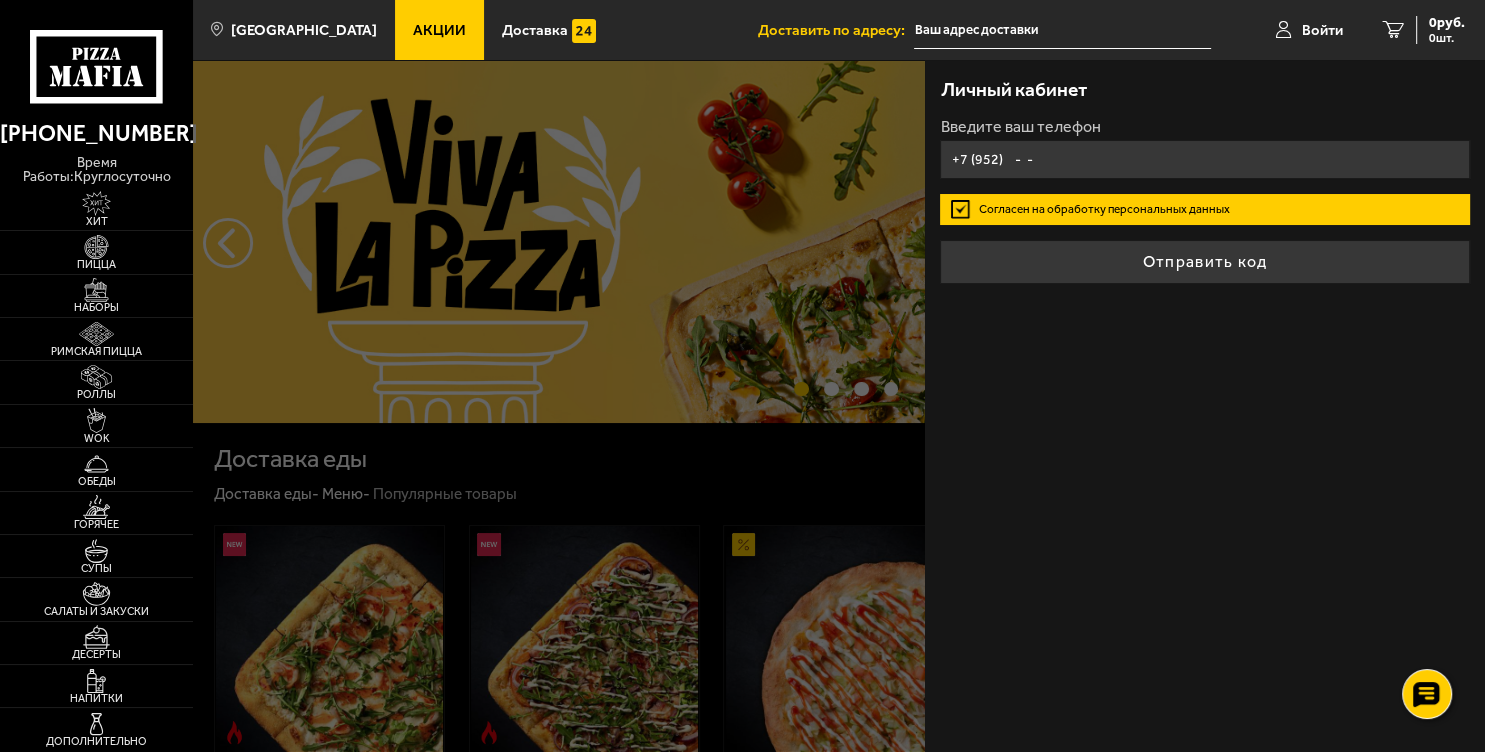 type on "+7 (952)    -  -" 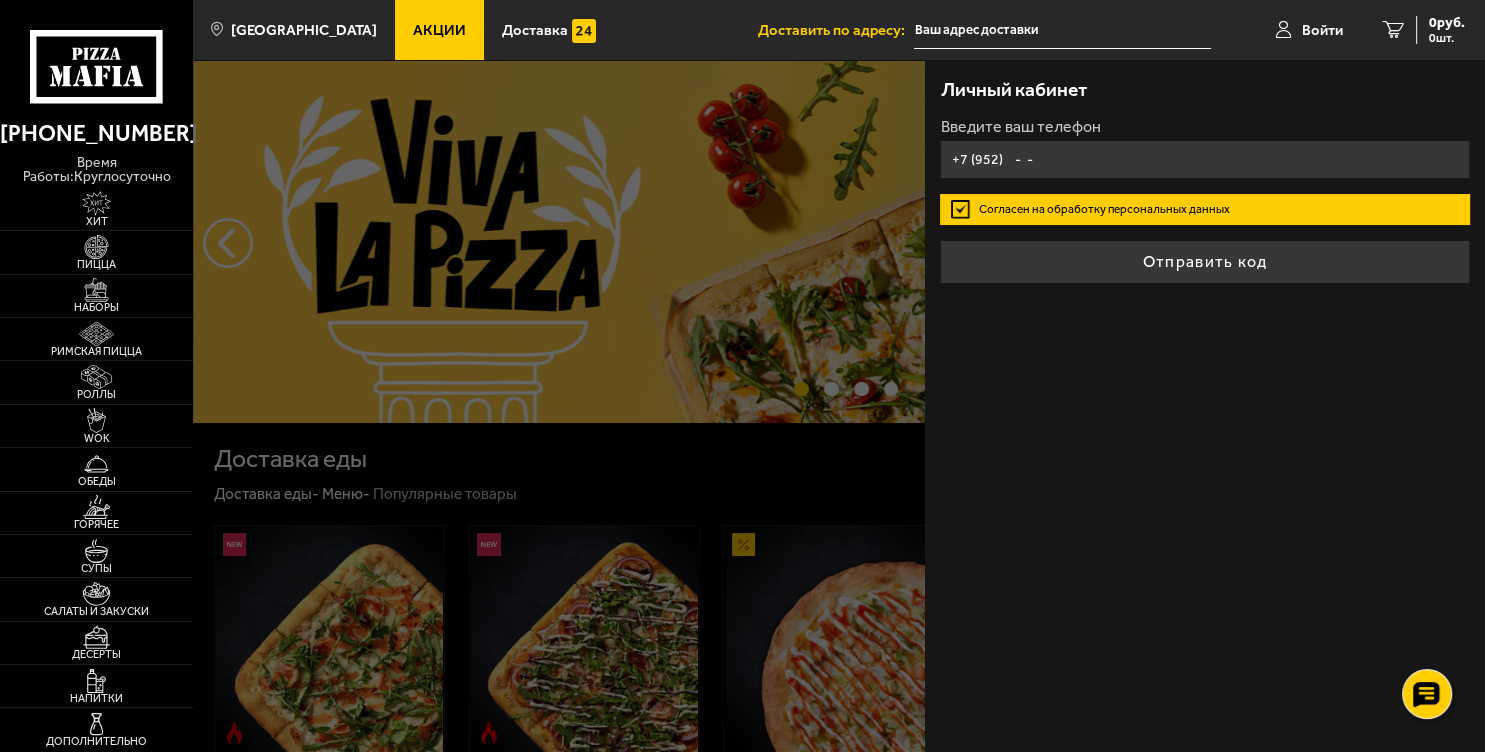 click on "+7 (952)    -  -" at bounding box center [1204, 159] 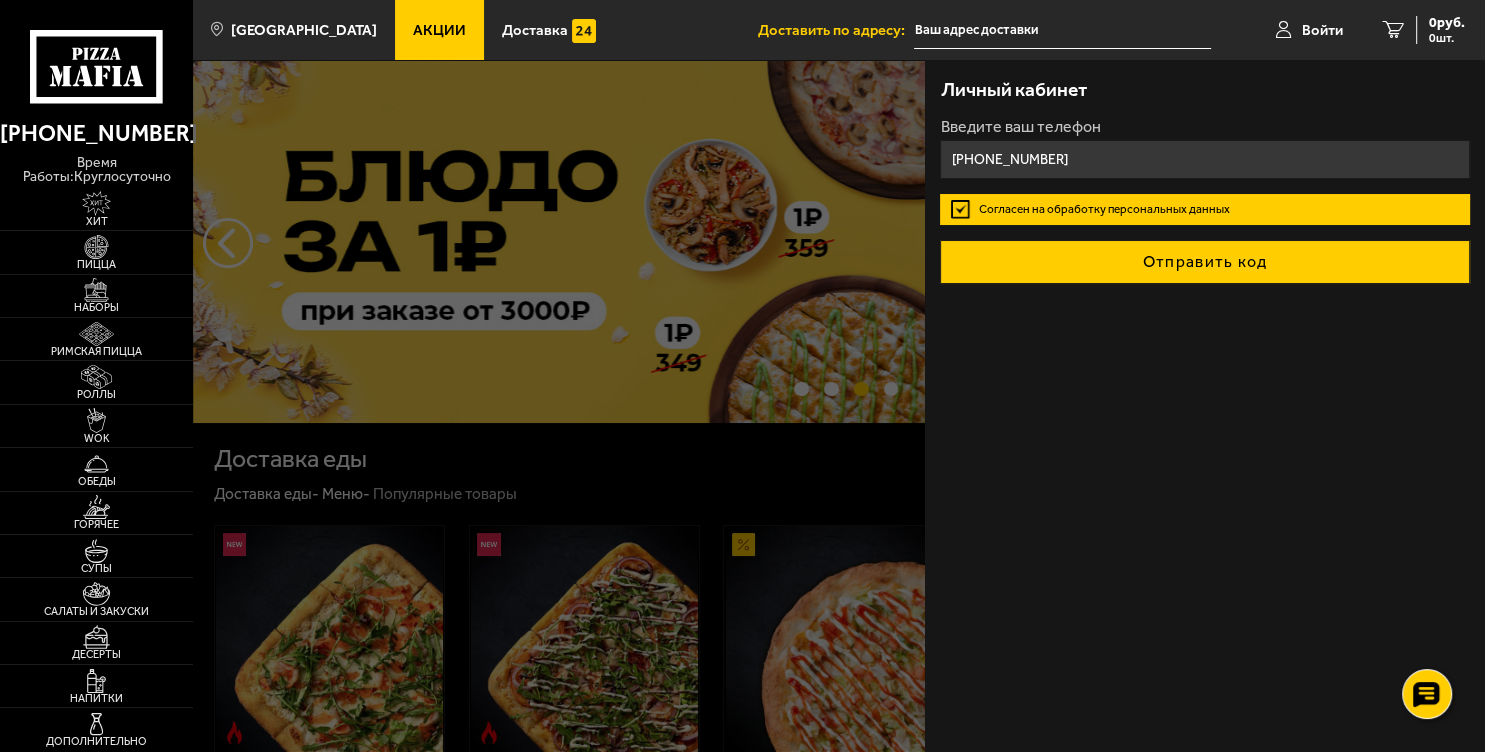 type on "[PHONE_NUMBER]" 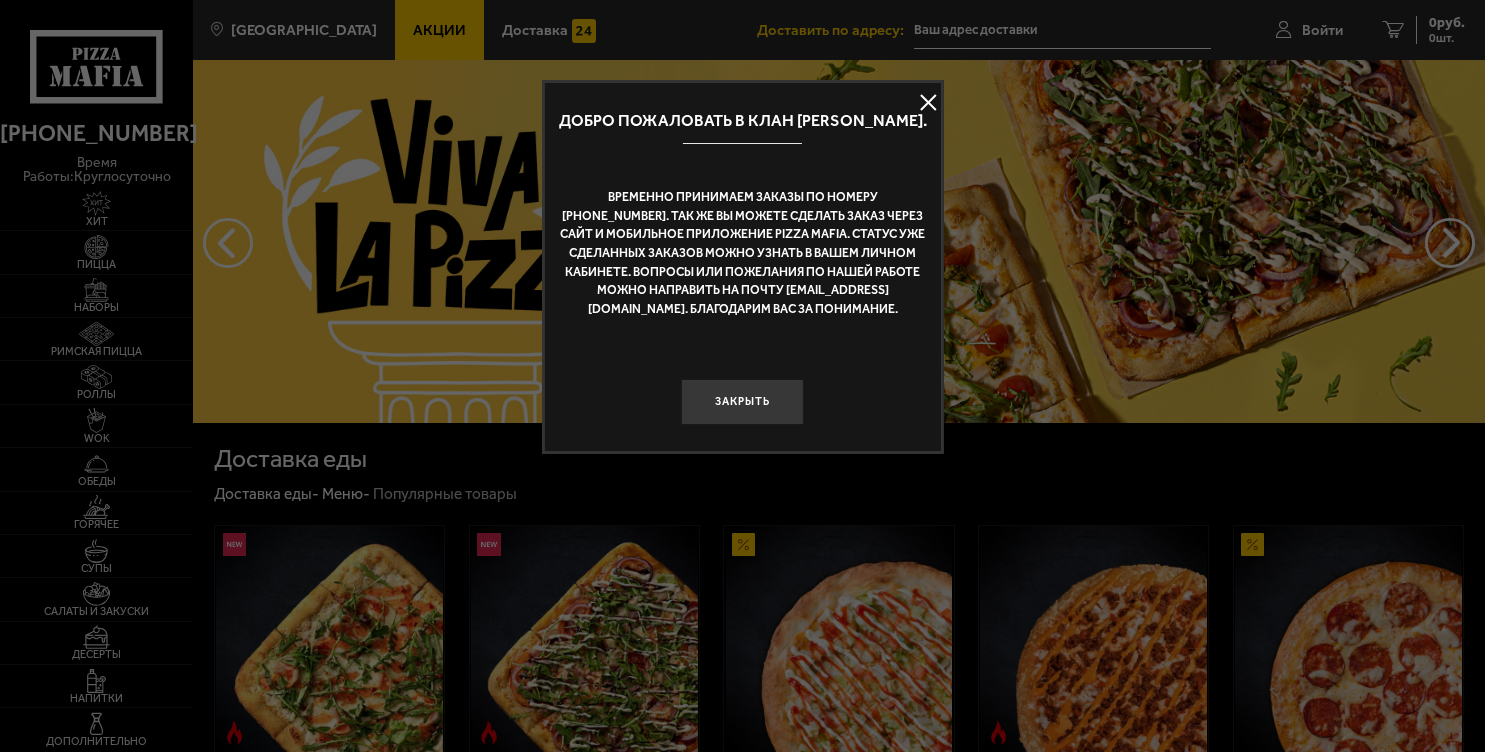 scroll, scrollTop: 0, scrollLeft: 0, axis: both 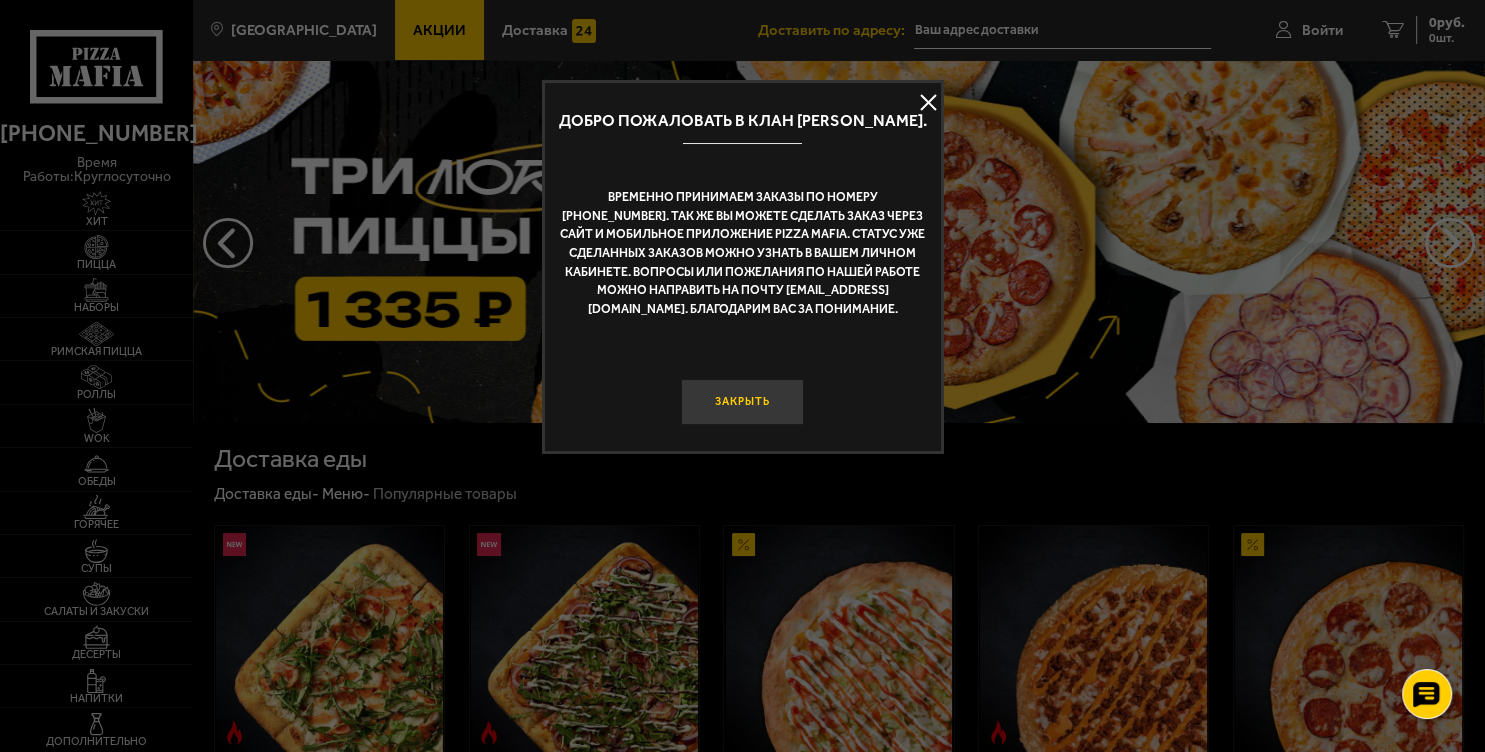 click on "Закрыть" at bounding box center (743, 402) 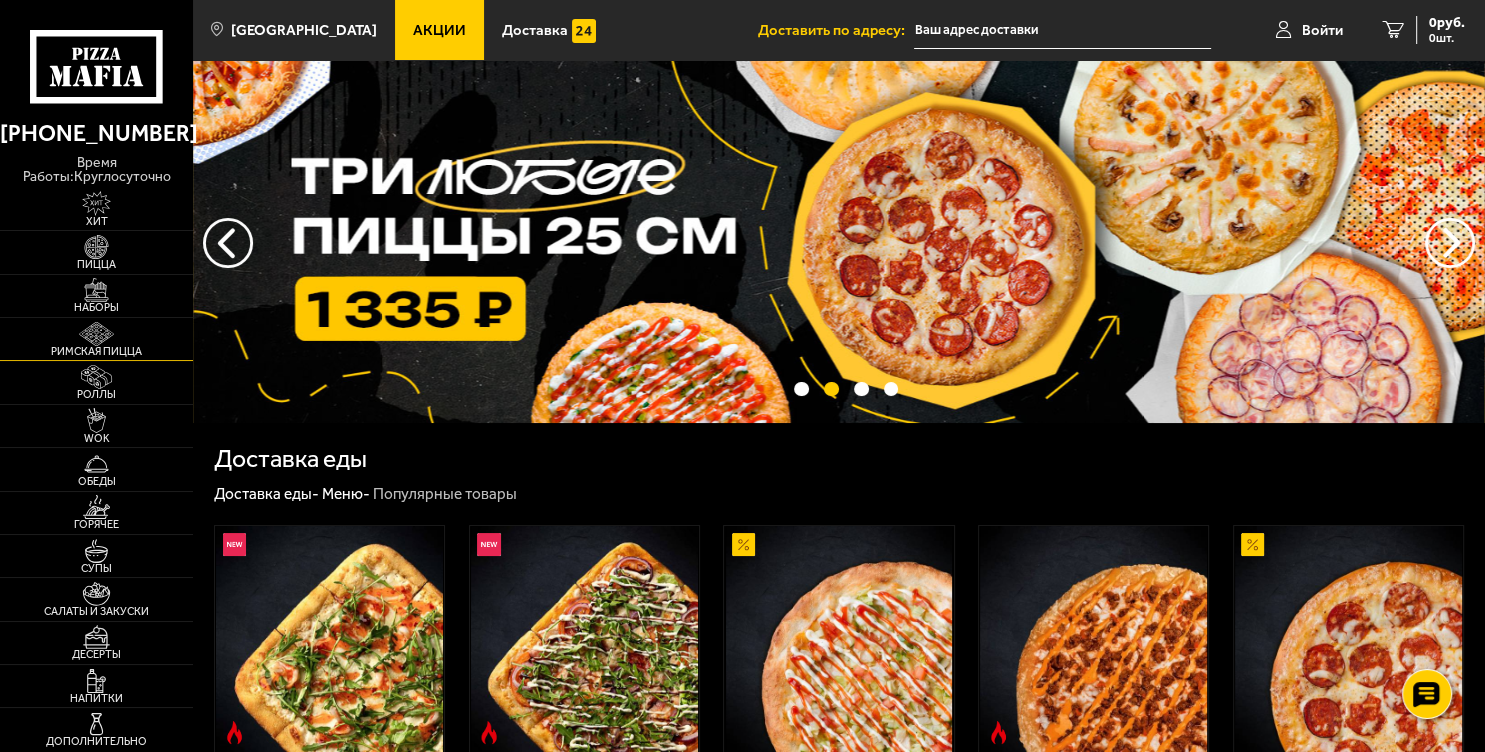click at bounding box center (96, 334) 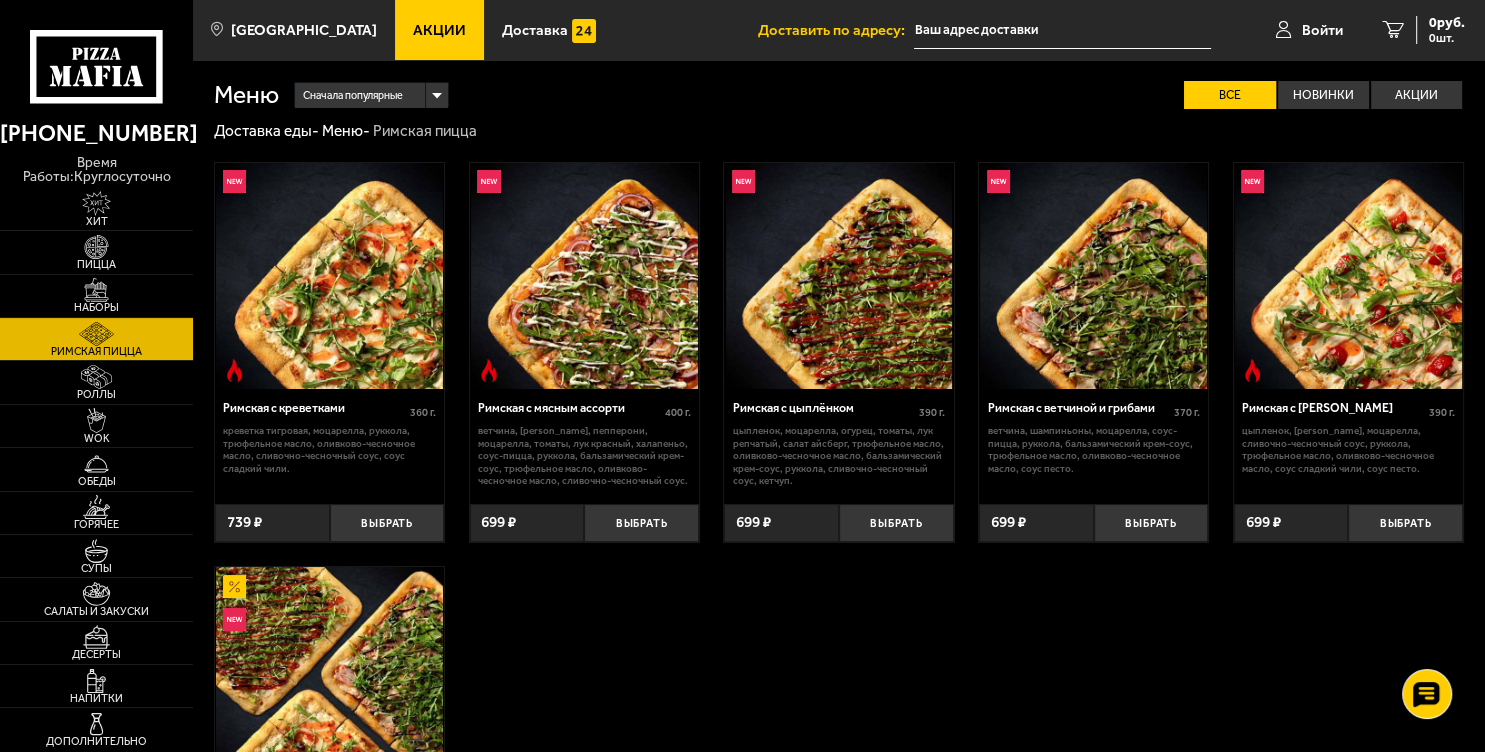 click at bounding box center [1062, 30] 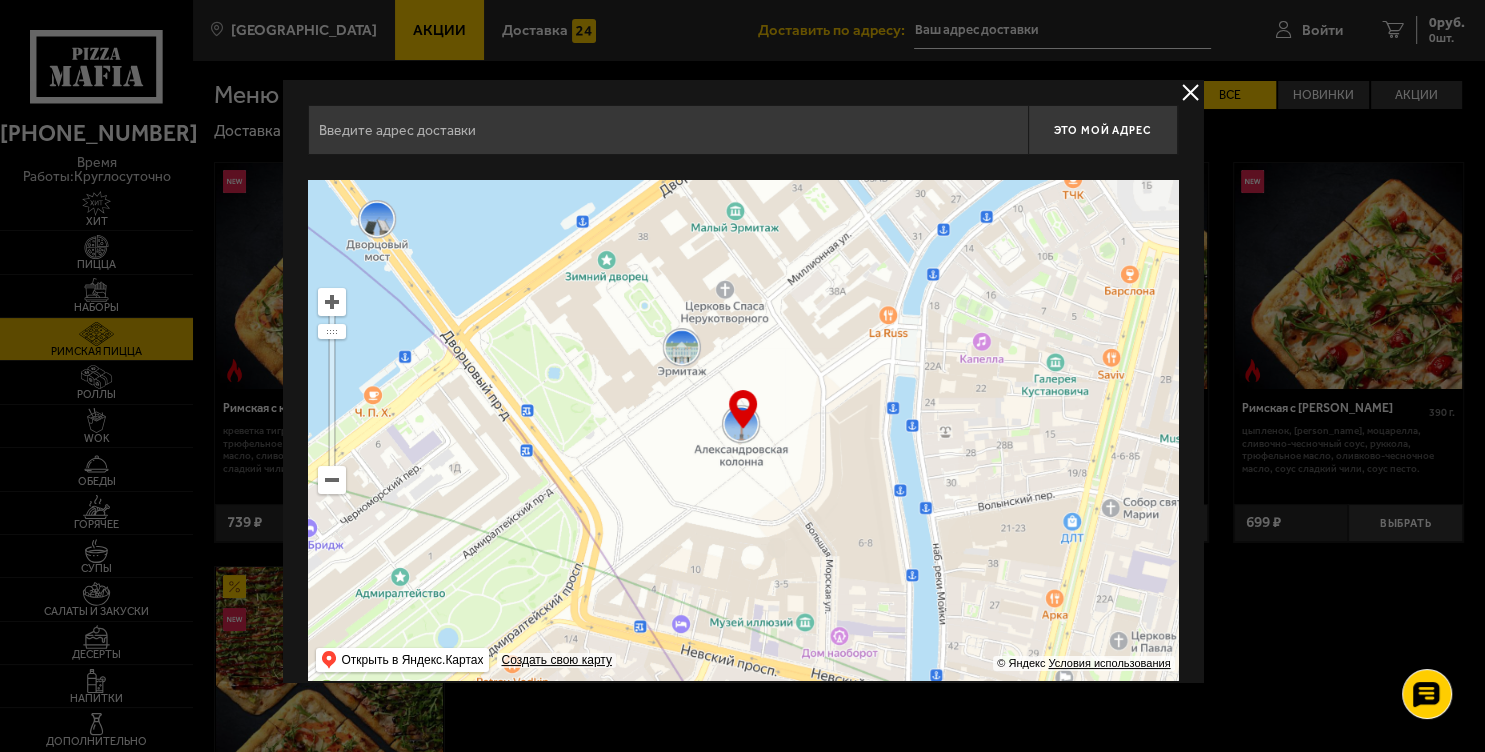click at bounding box center [668, 130] 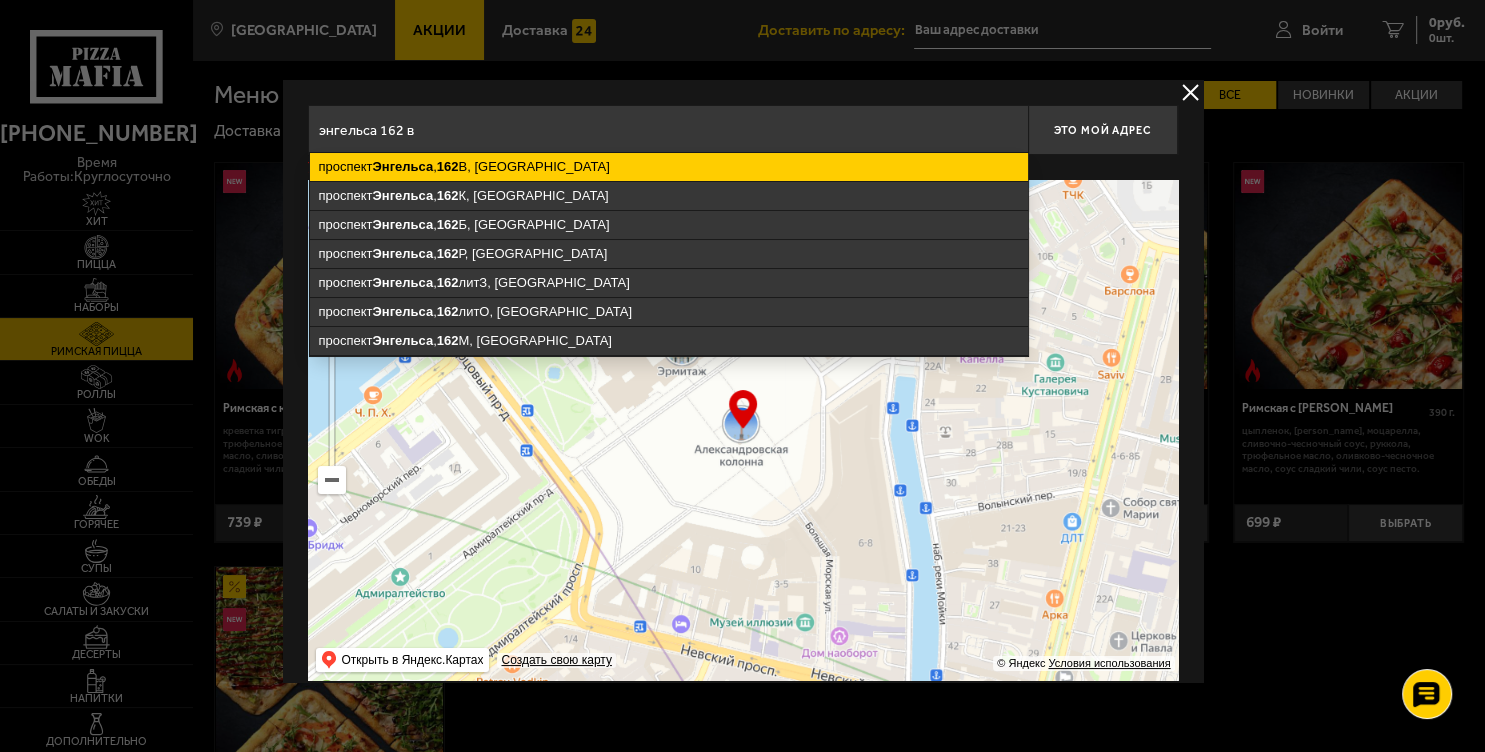 click on "[STREET_ADDRESS]" at bounding box center (669, 167) 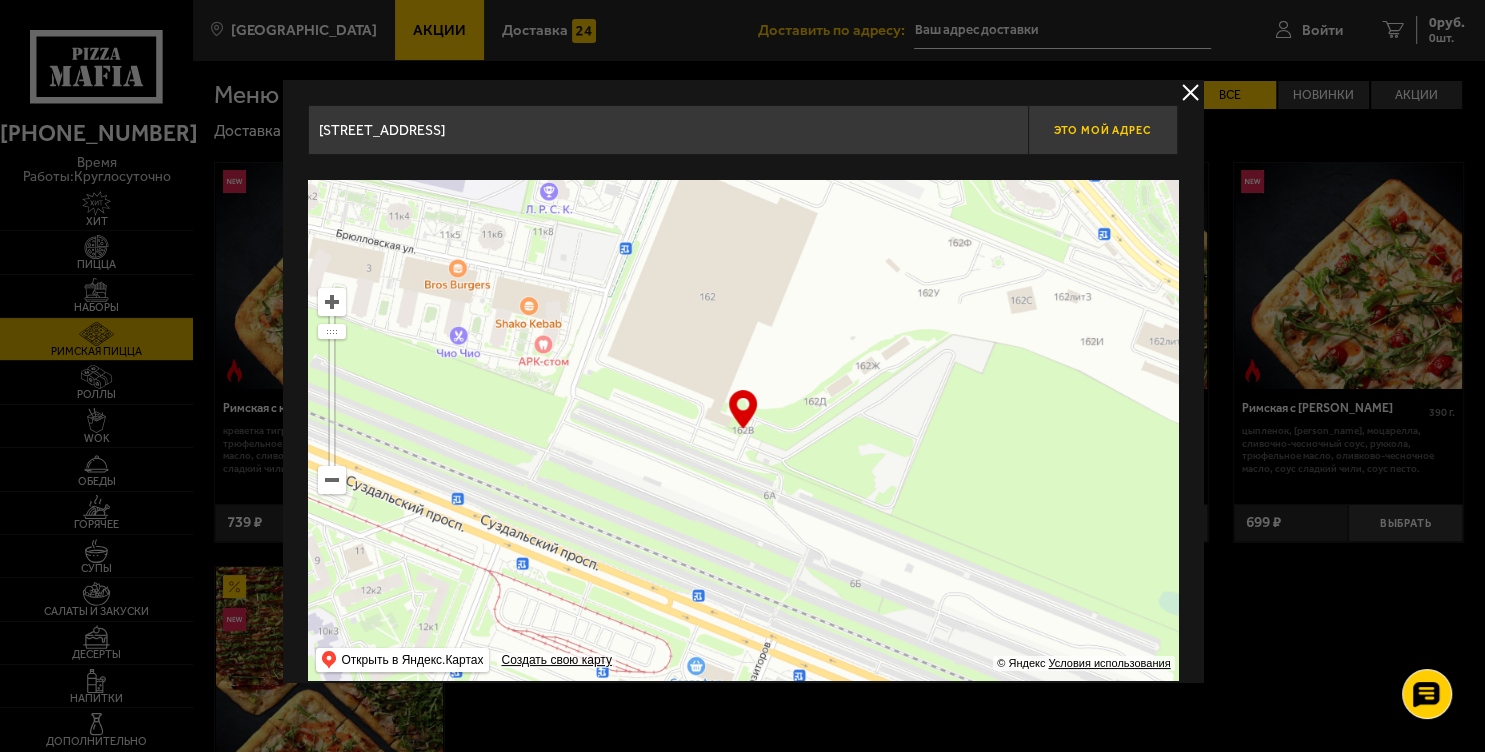 click on "Это мой адрес" at bounding box center (1103, 130) 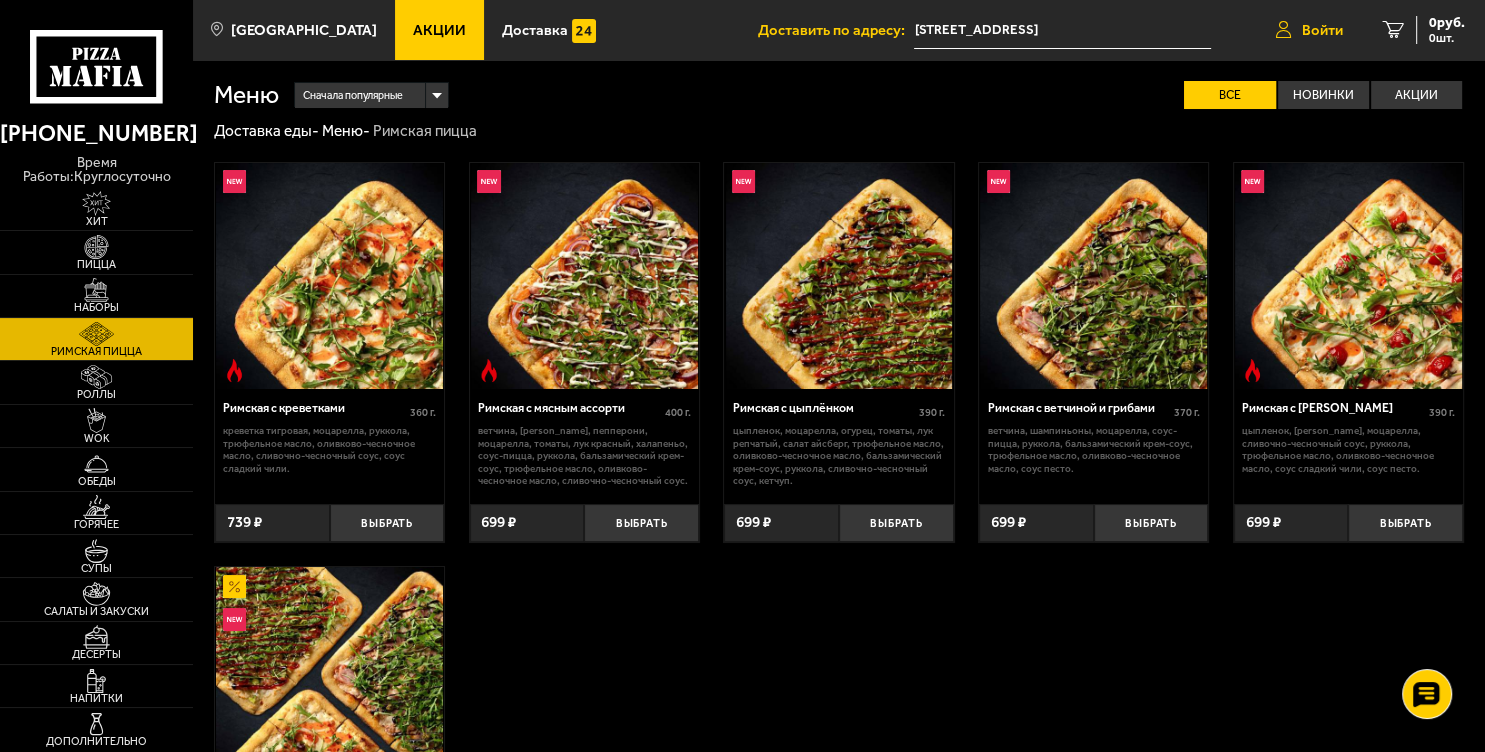 click on "Войти" at bounding box center (1322, 30) 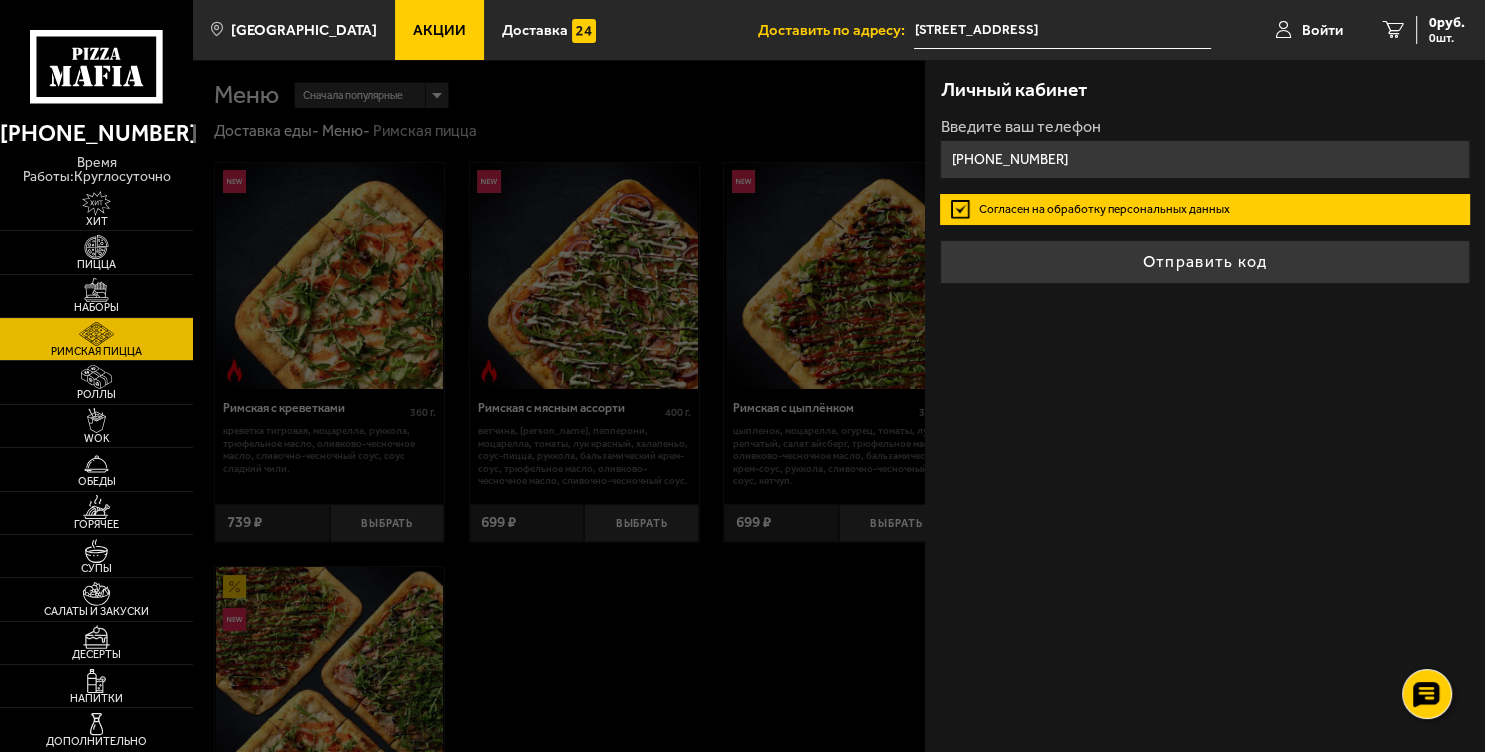 type on "[PHONE_NUMBER]" 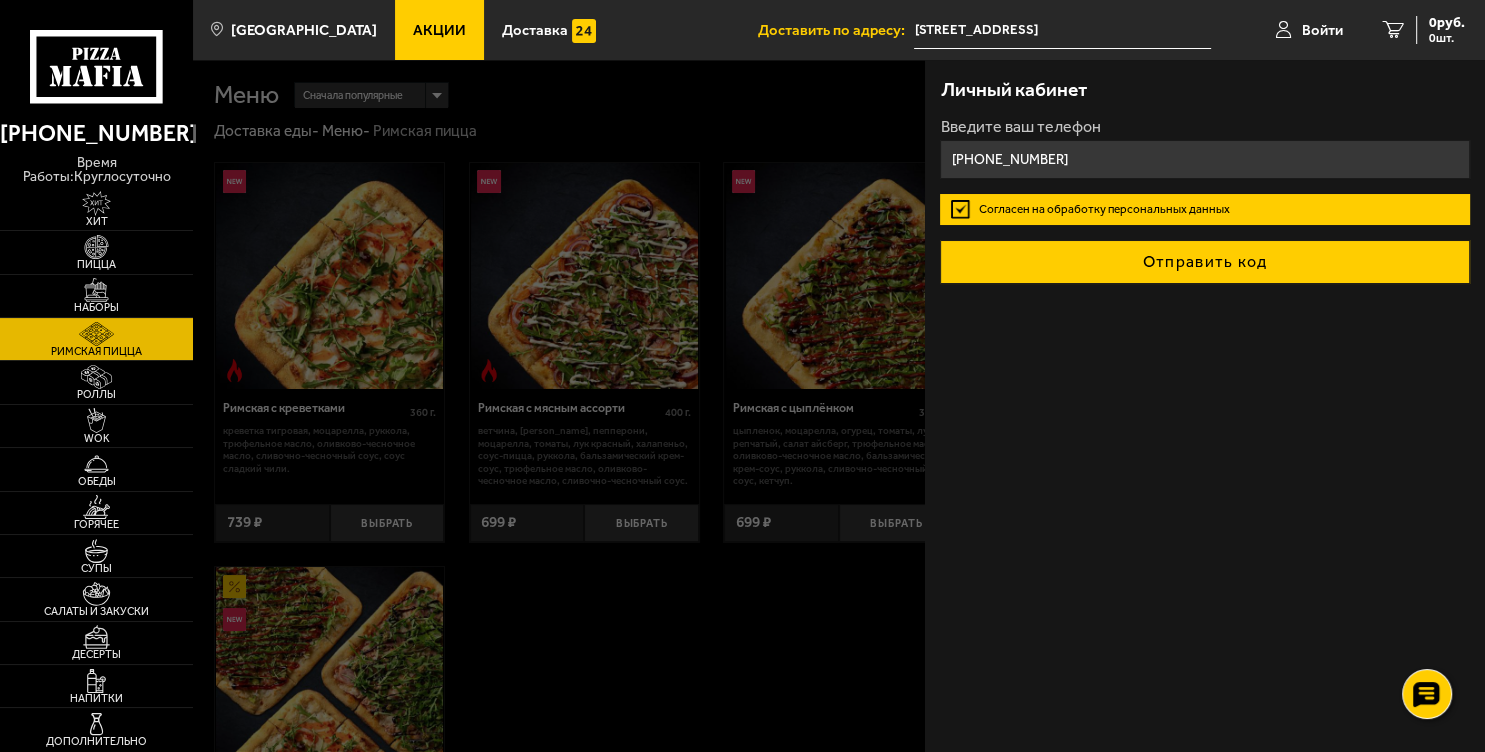 click on "Отправить код" at bounding box center [1204, 262] 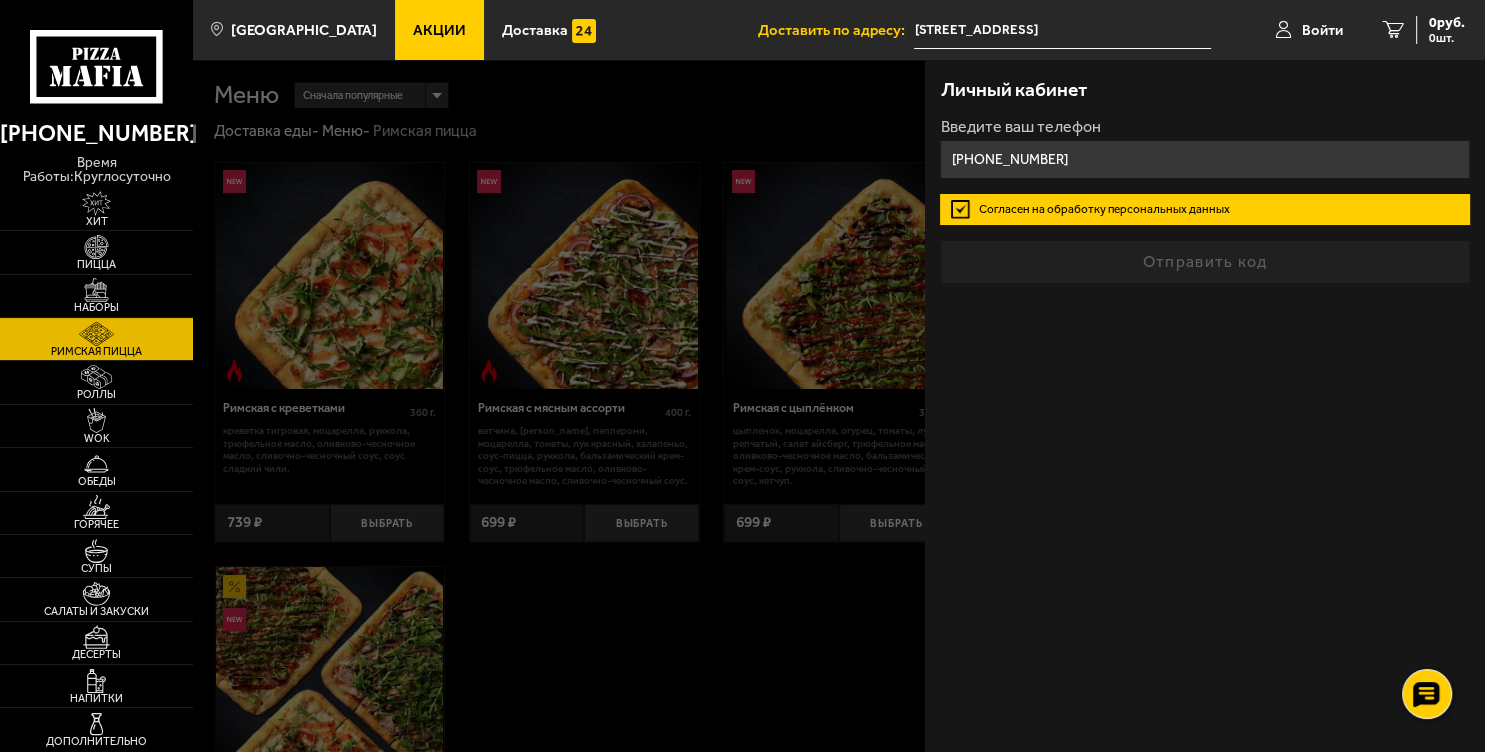 click 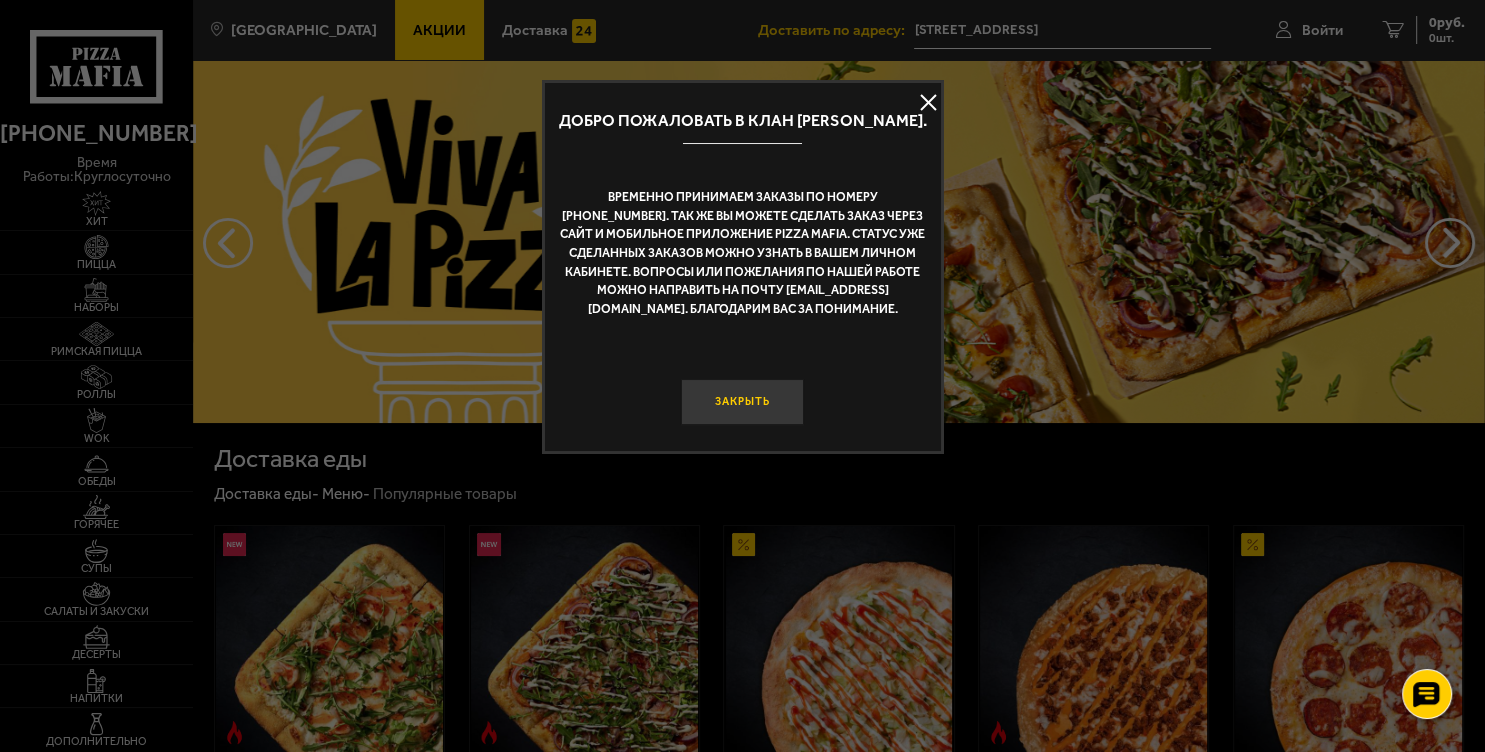 click on "Закрыть" at bounding box center (743, 402) 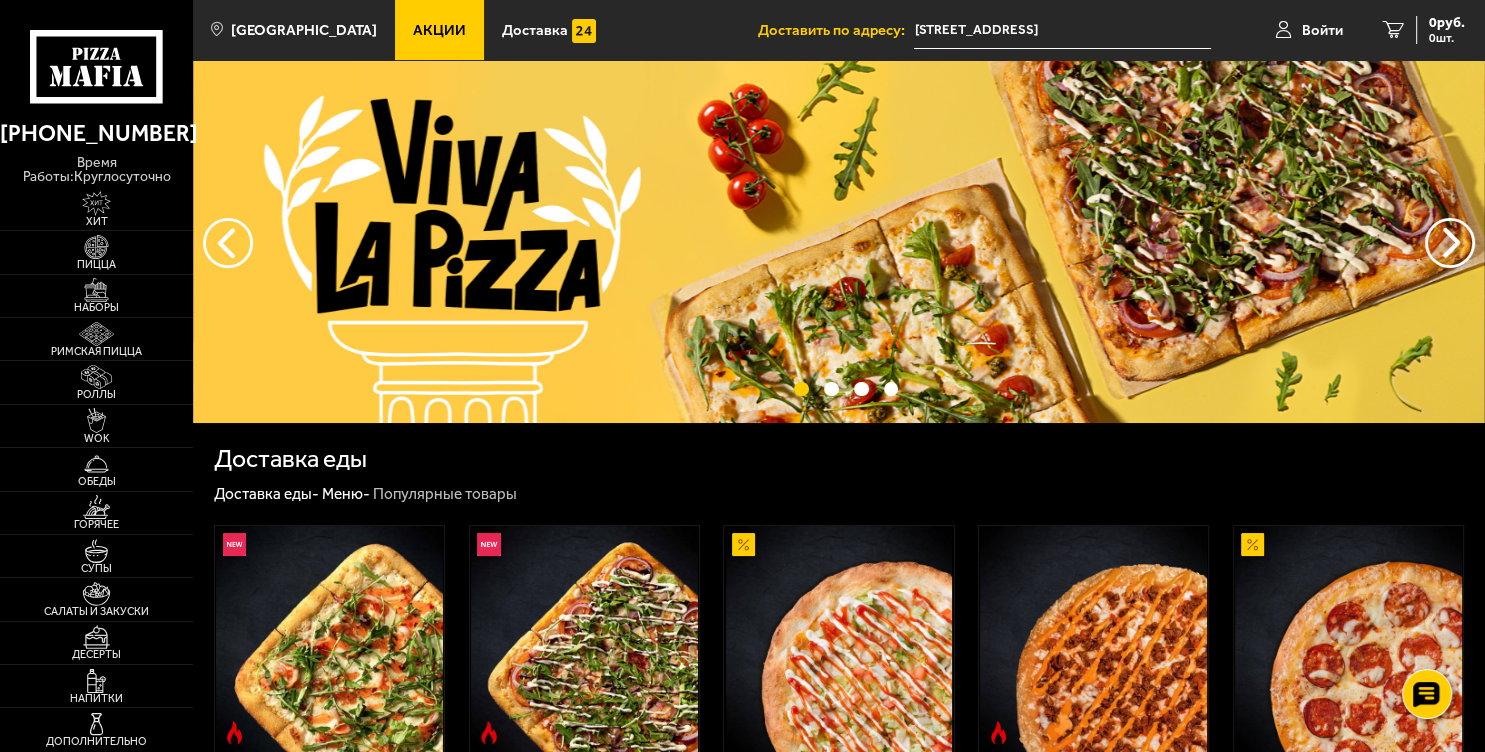 click at bounding box center [839, 241] 